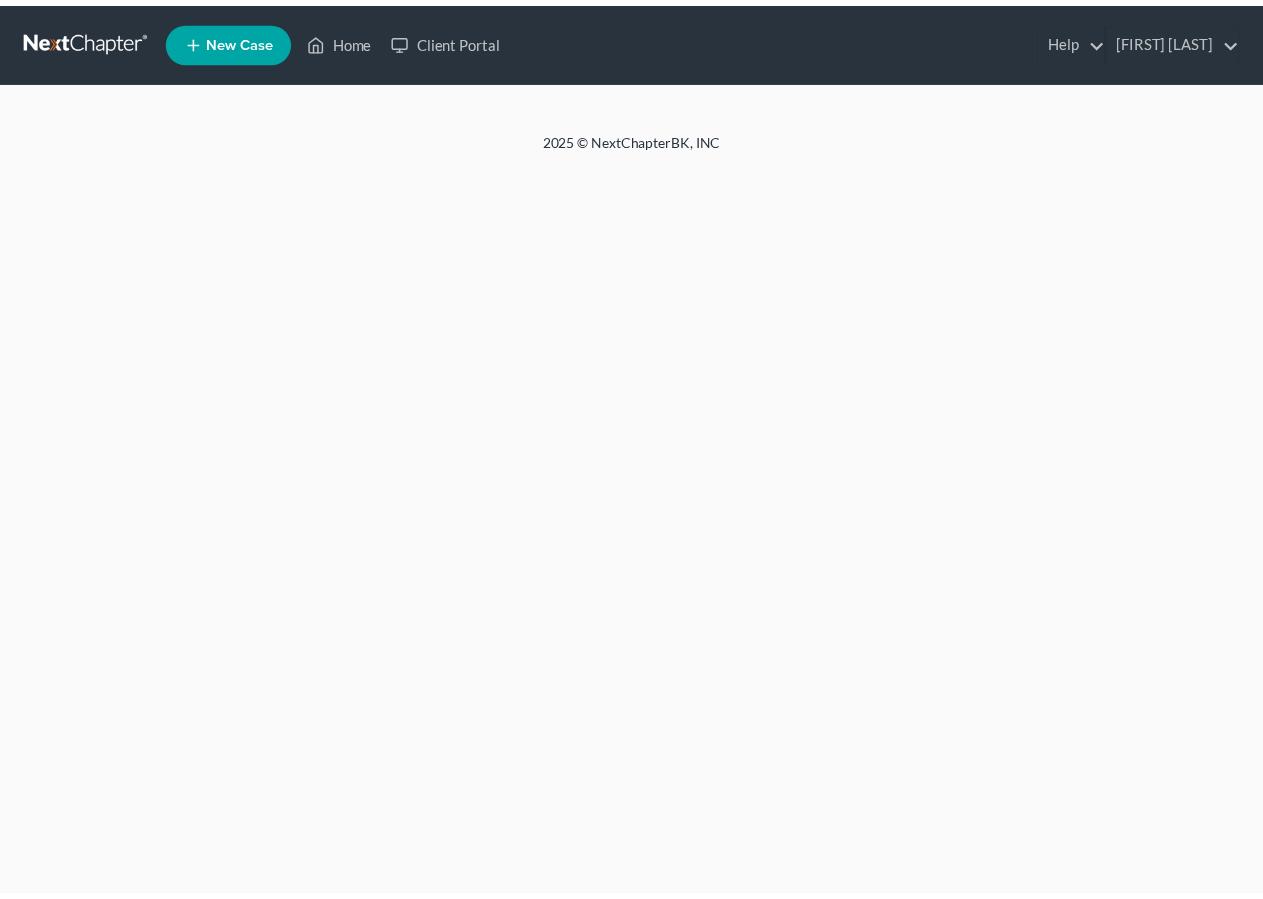 scroll, scrollTop: 0, scrollLeft: 0, axis: both 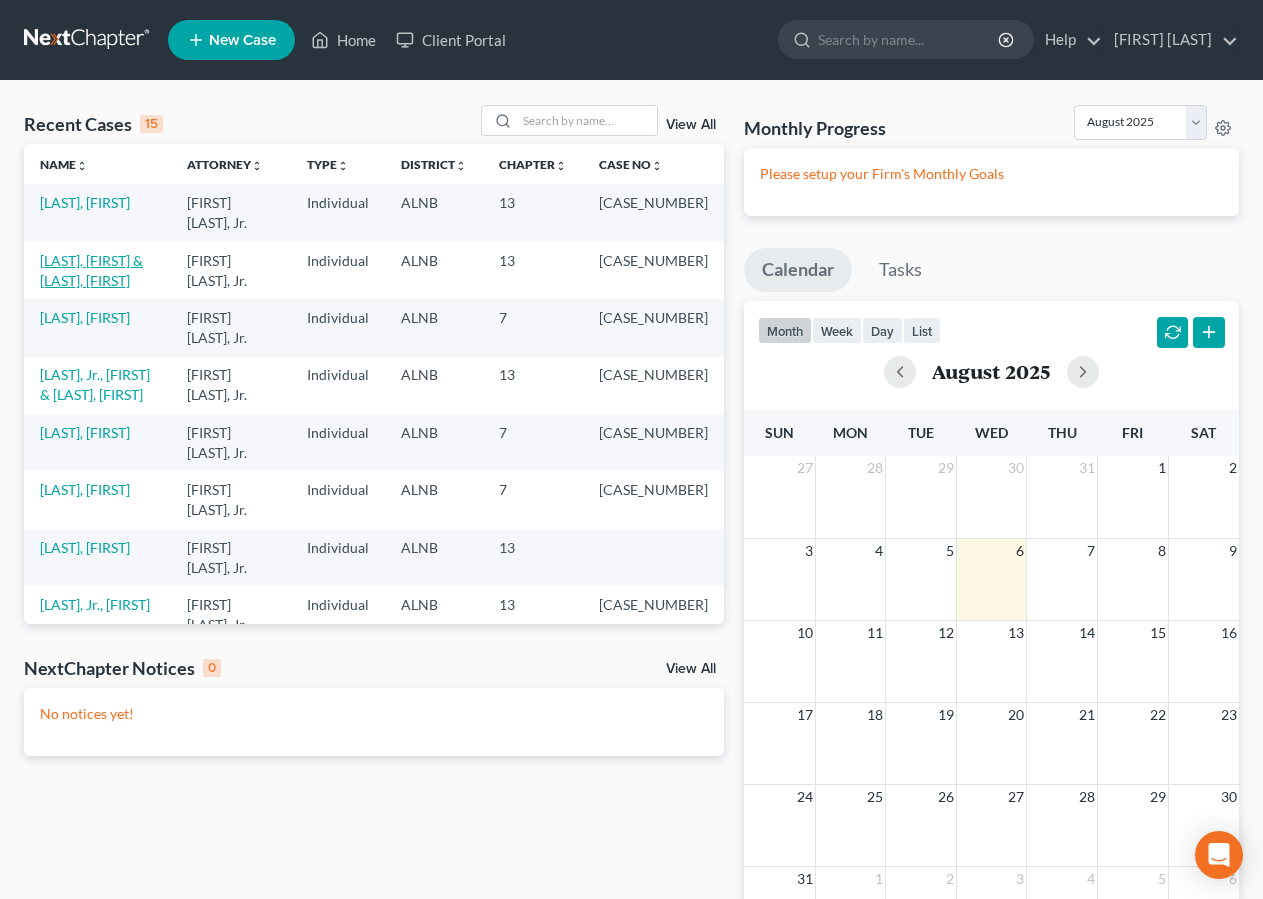 click on "[LAST], [FIRST] & [LAST], [FIRST]" at bounding box center (91, 270) 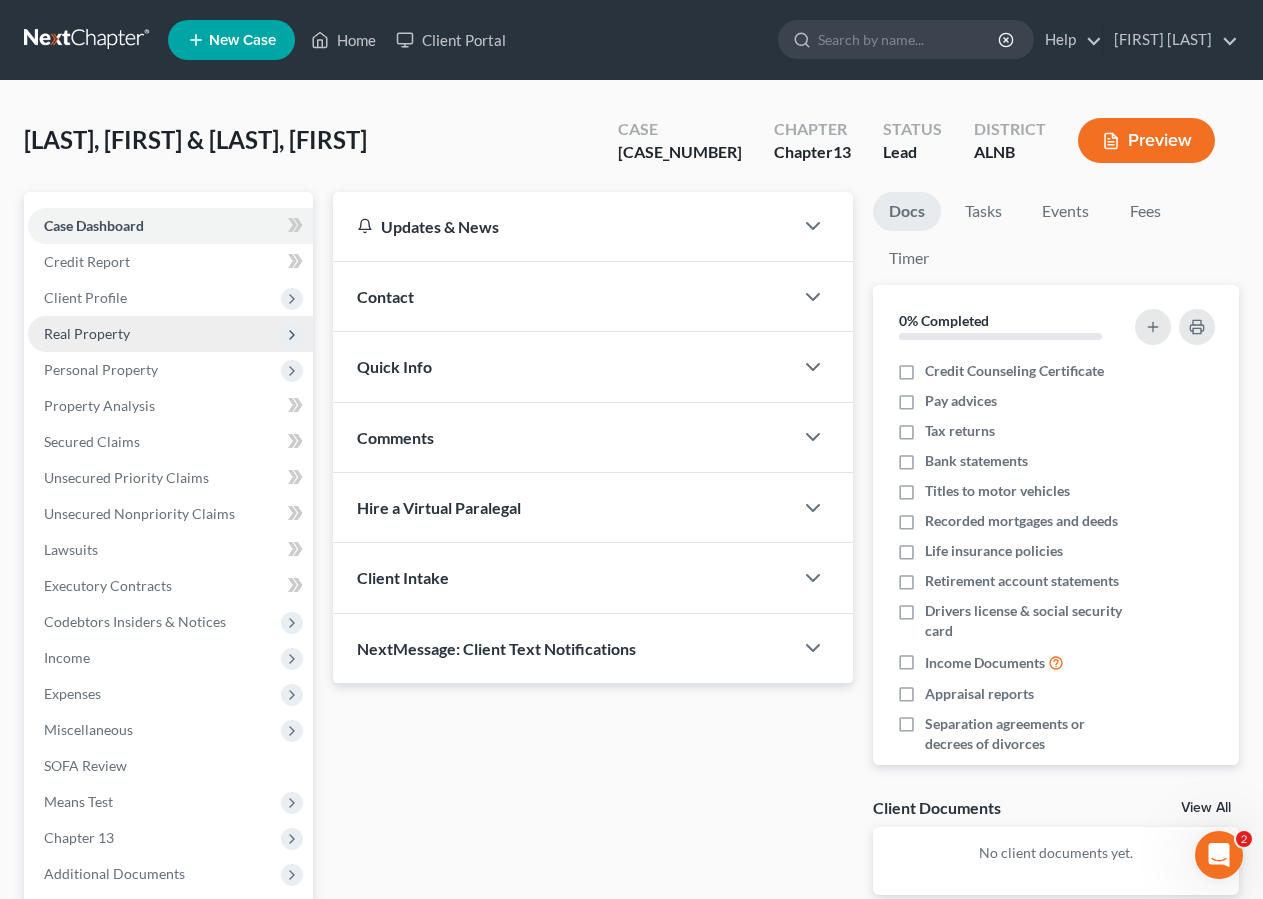 scroll, scrollTop: 0, scrollLeft: 0, axis: both 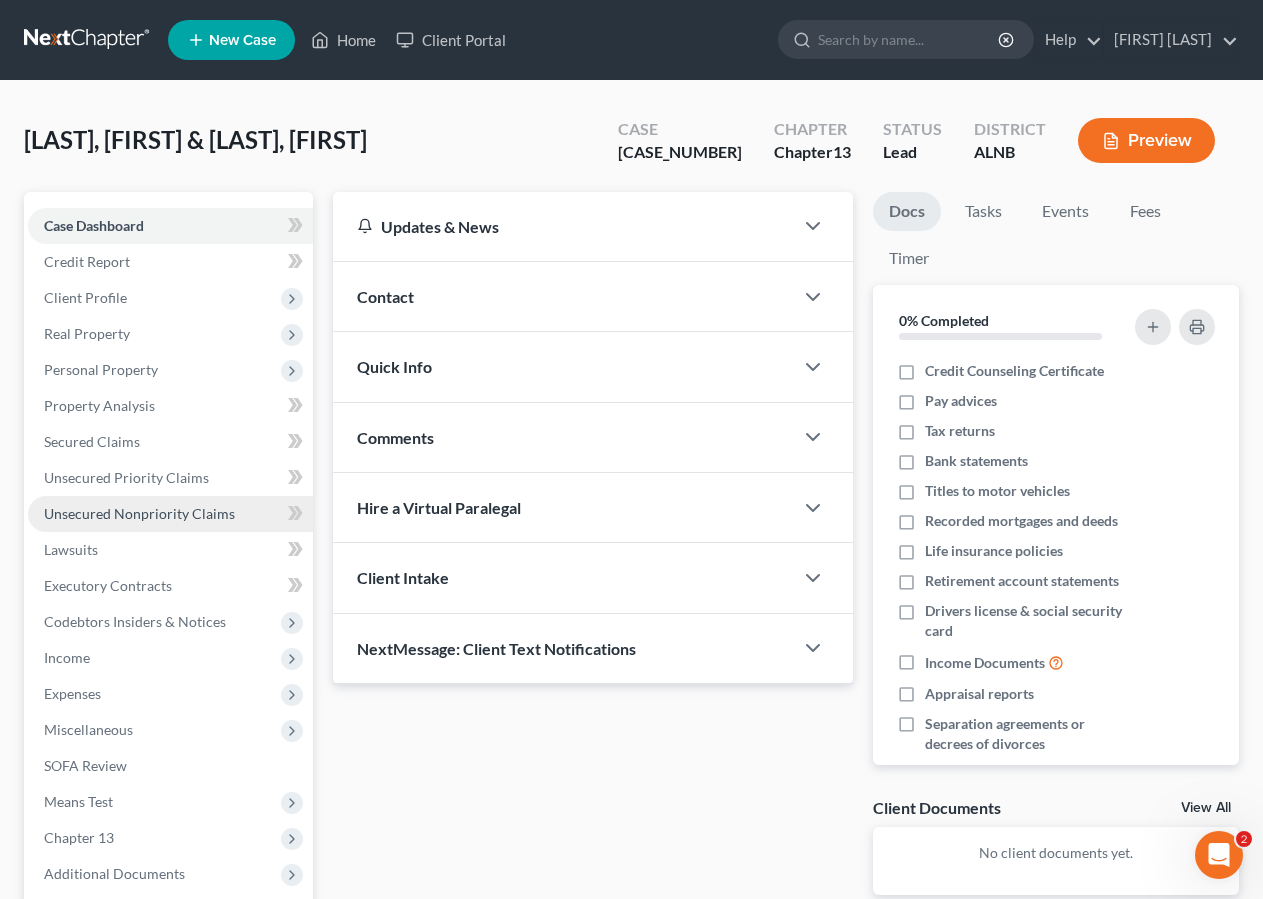 click on "Unsecured Nonpriority Claims" at bounding box center [139, 513] 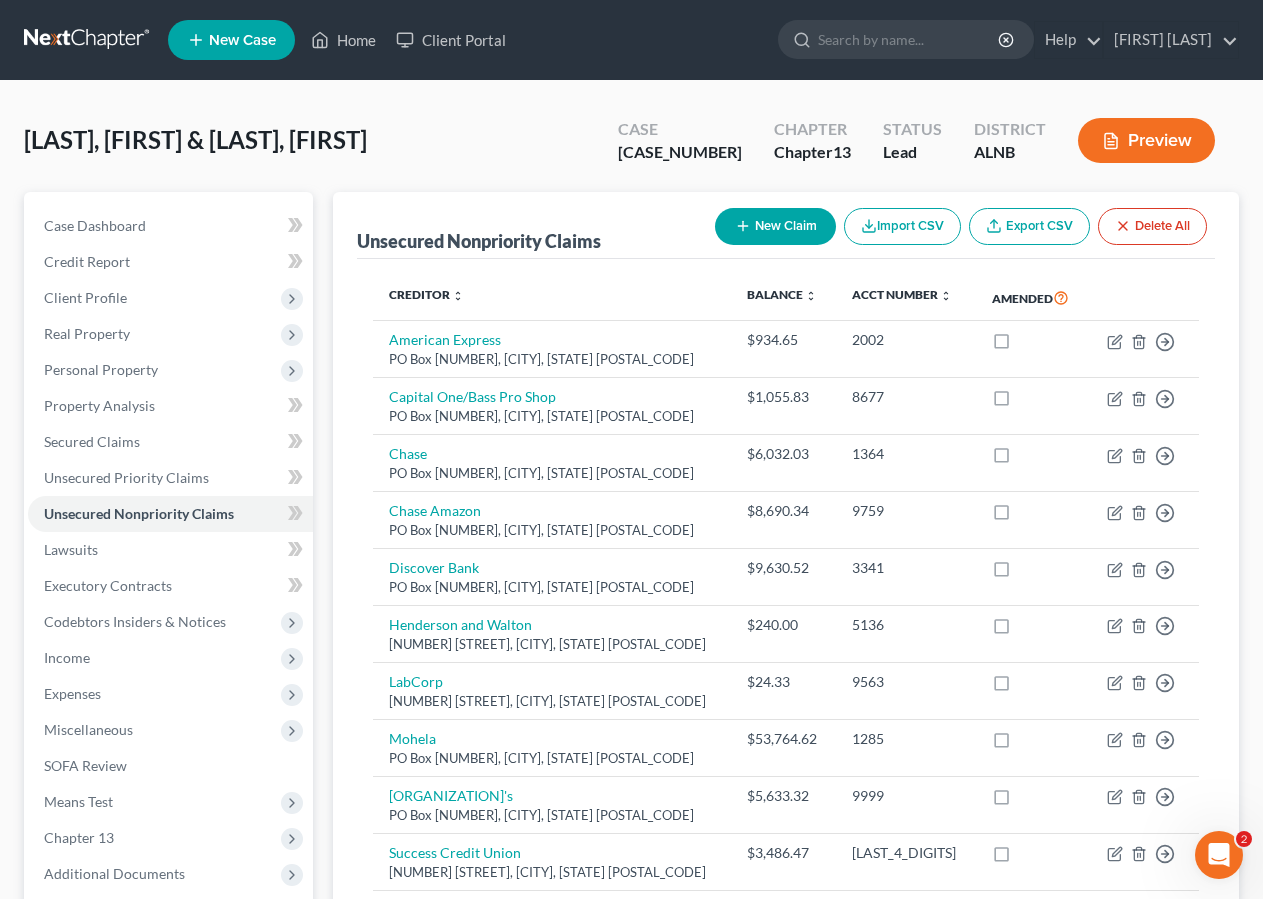 click on "New Claim" at bounding box center (775, 226) 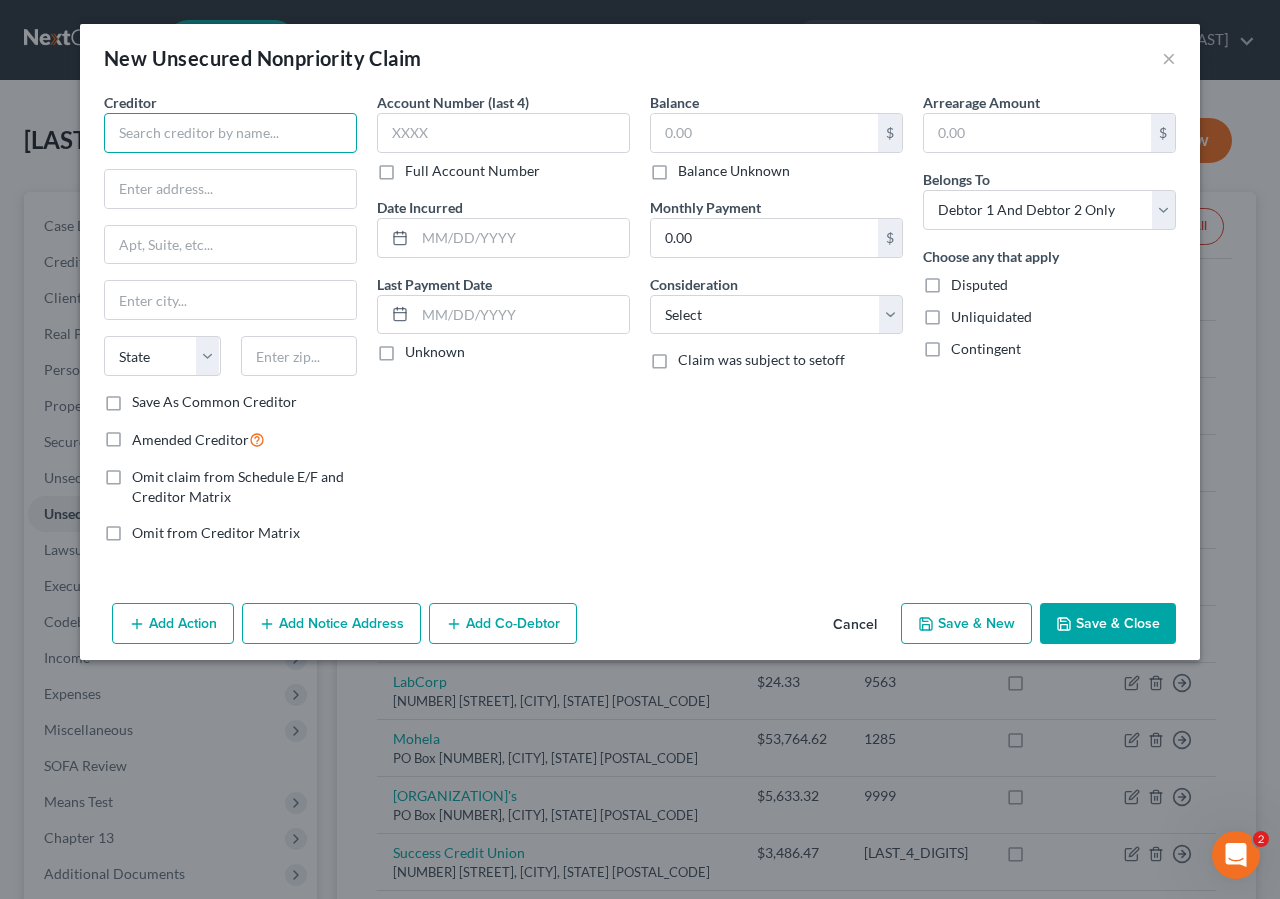 click at bounding box center (230, 133) 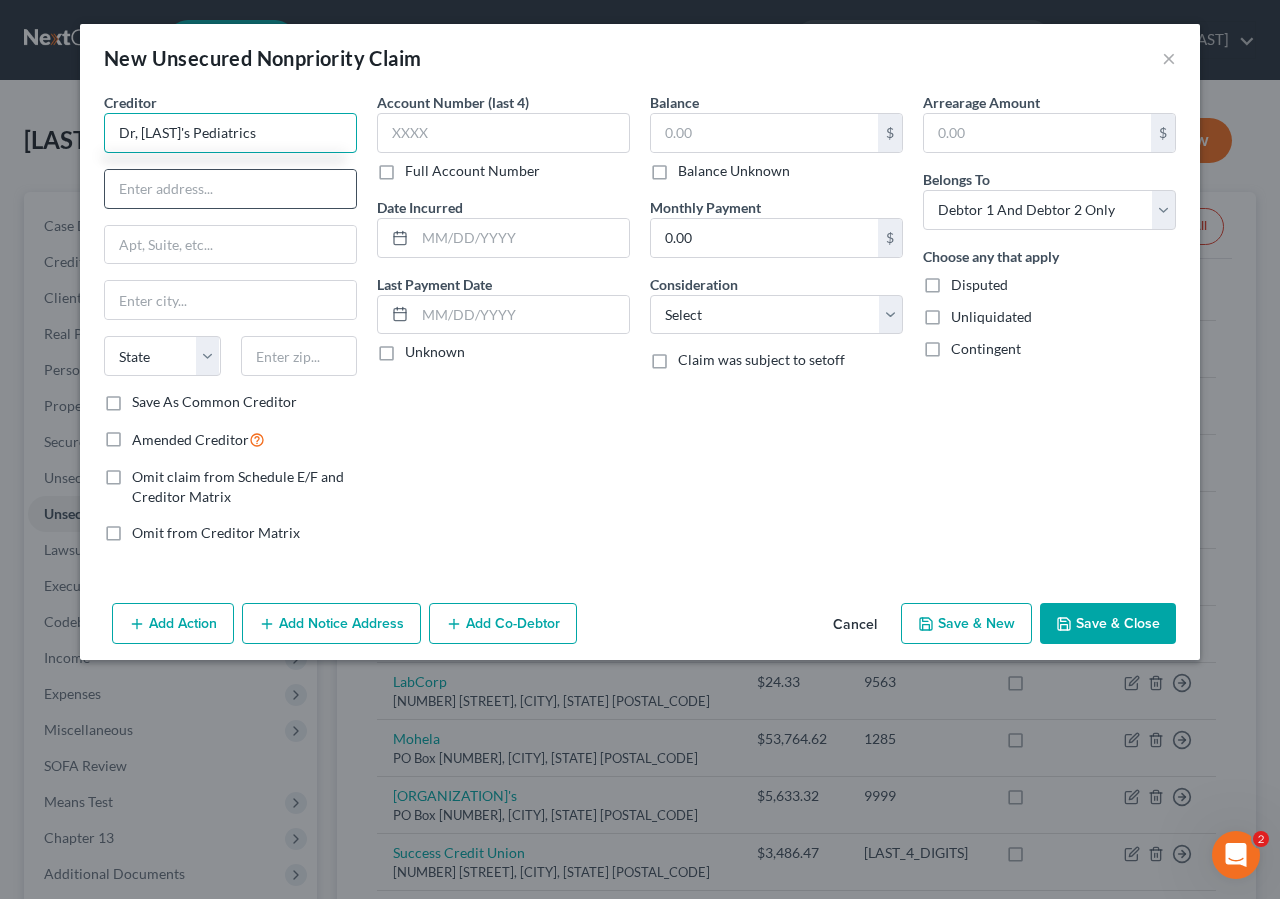 type on "Dr, [LAST]'s Pediatrics" 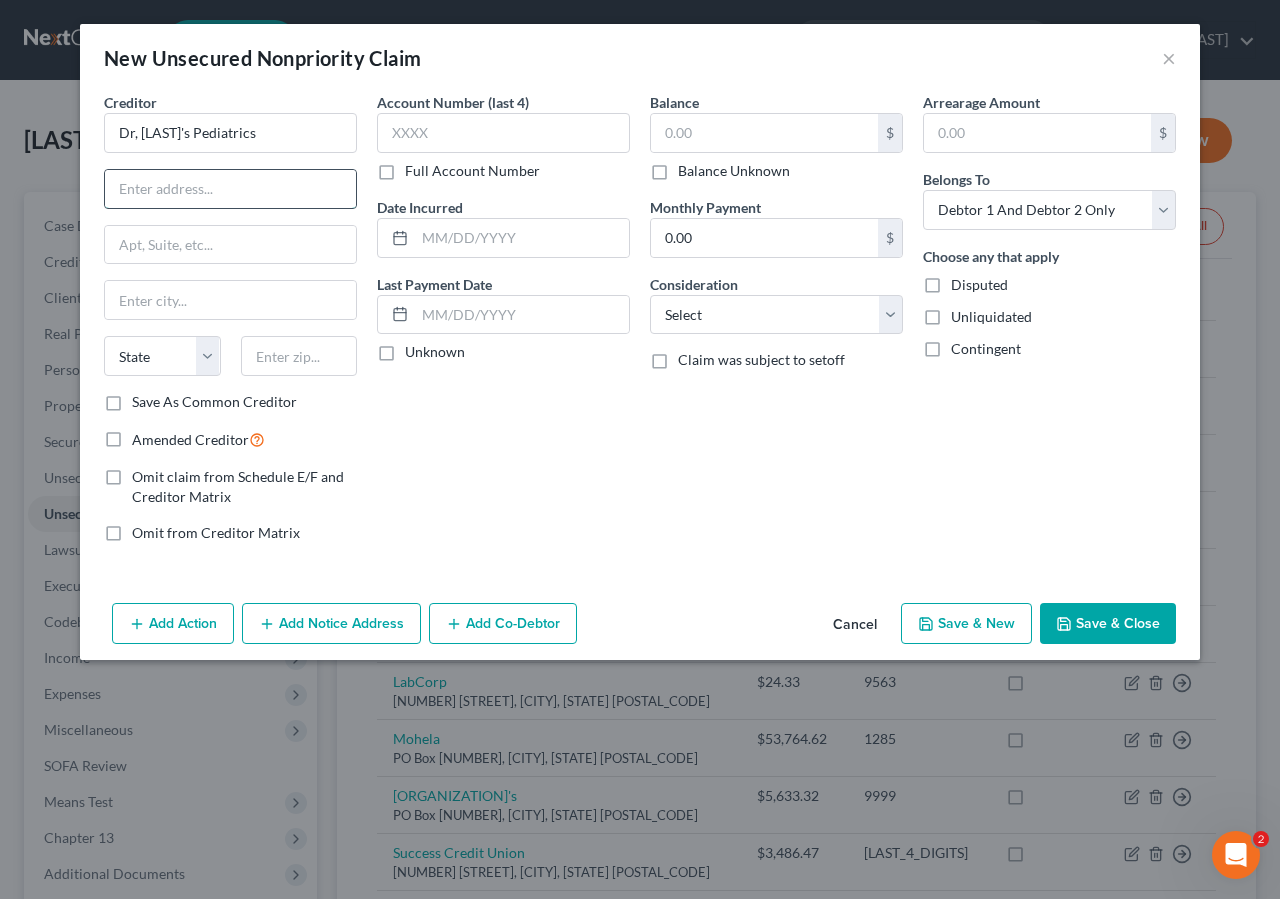 click at bounding box center [230, 189] 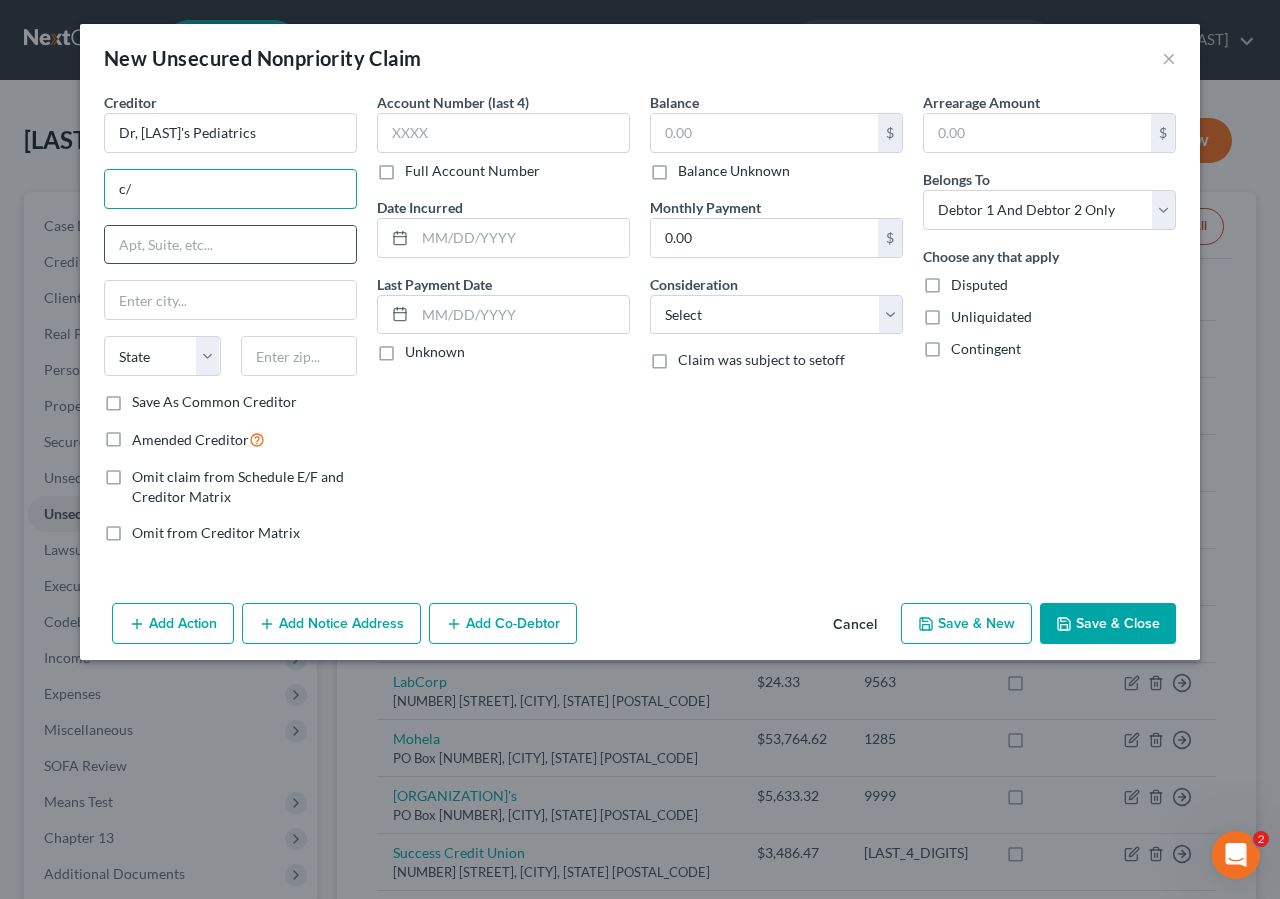 type on "c" 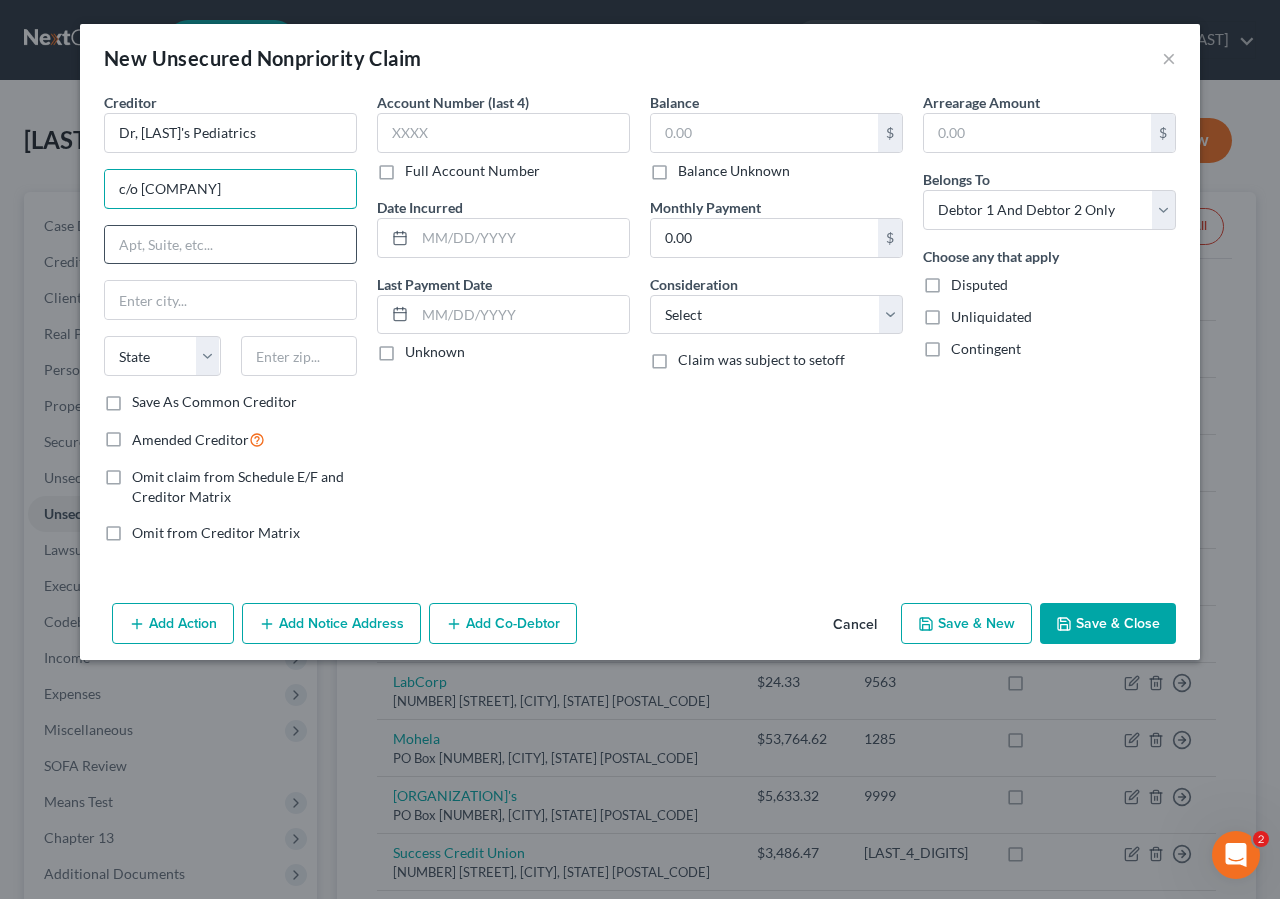 type on "c/o [COMPANY]" 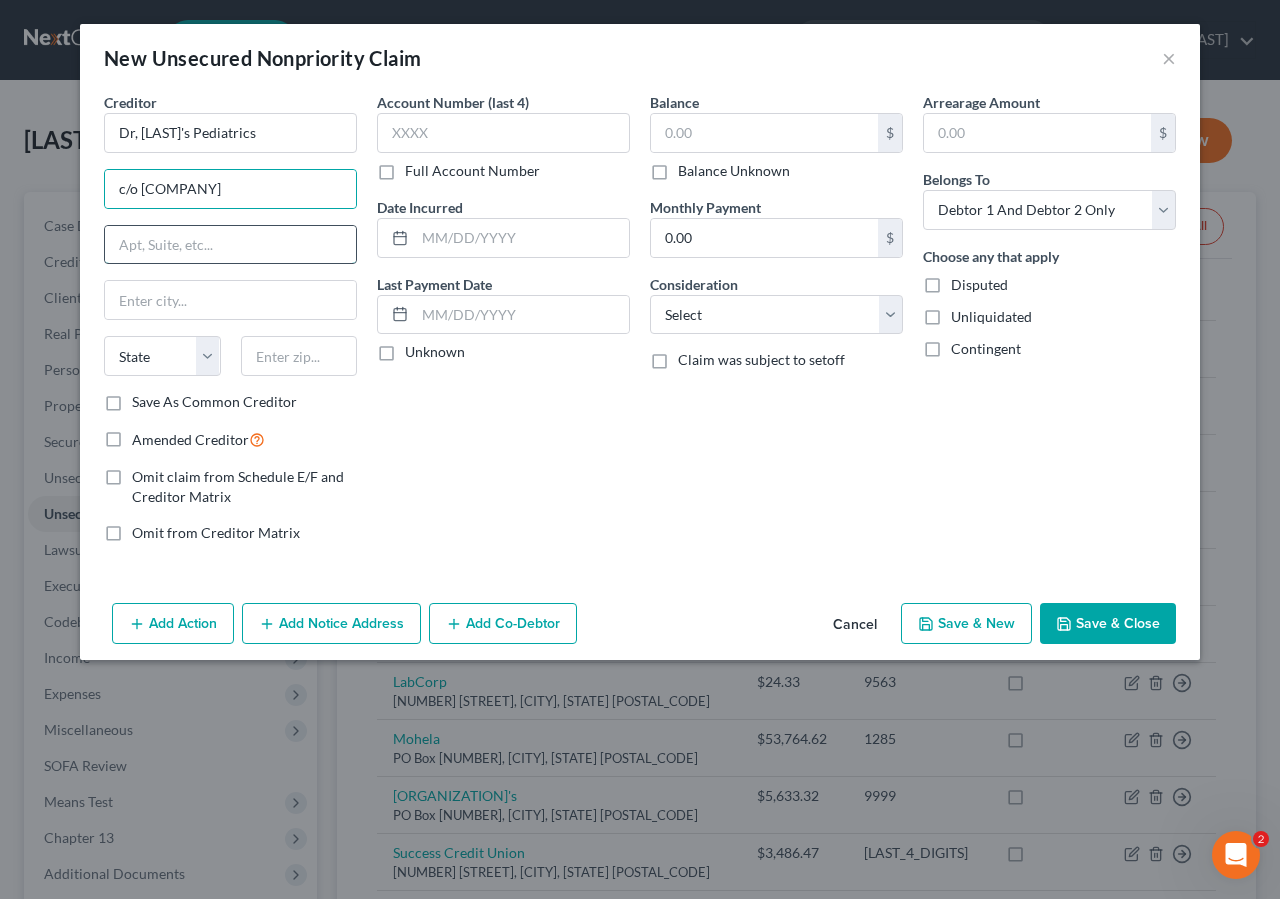 click at bounding box center [230, 245] 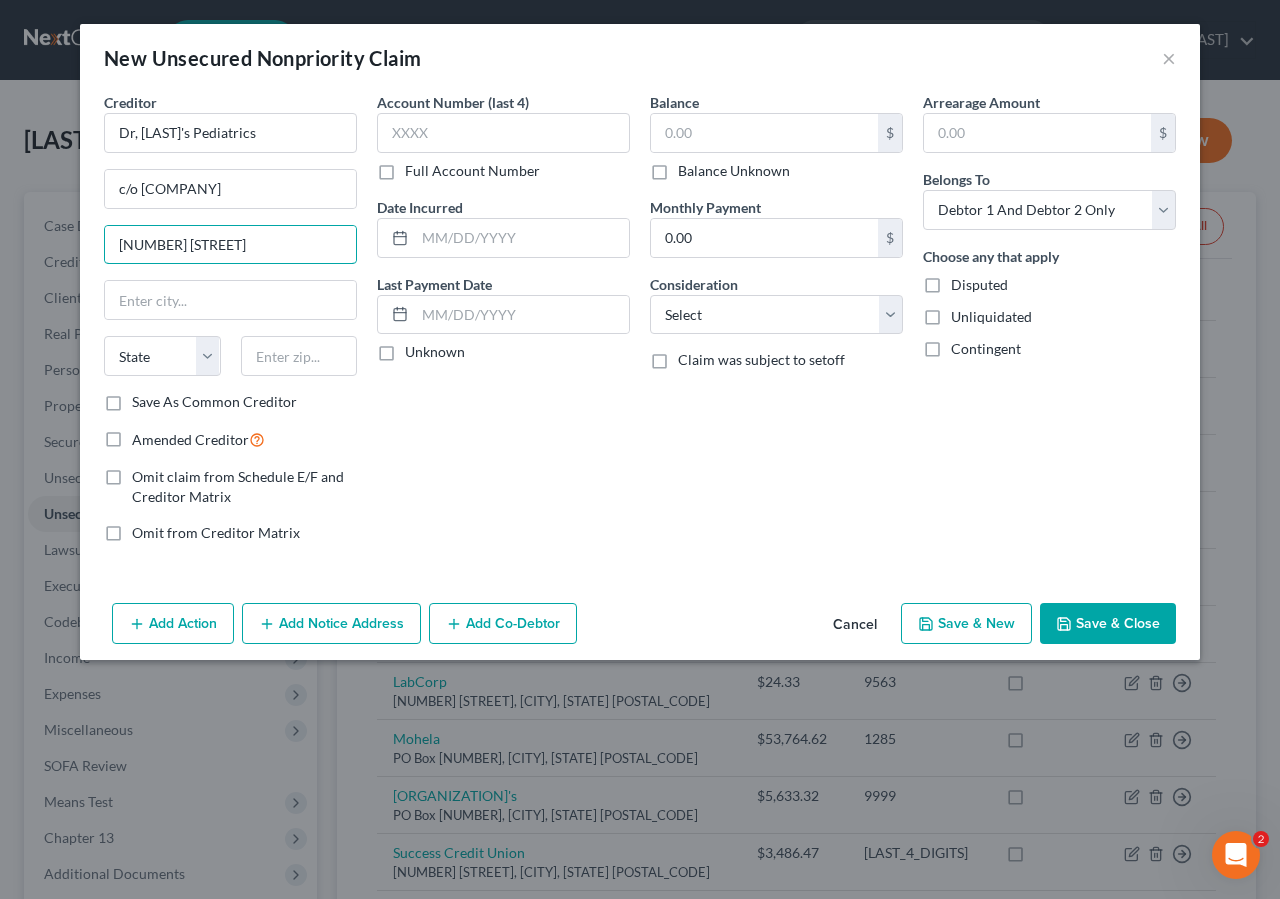 type on "[NUMBER] [STREET]" 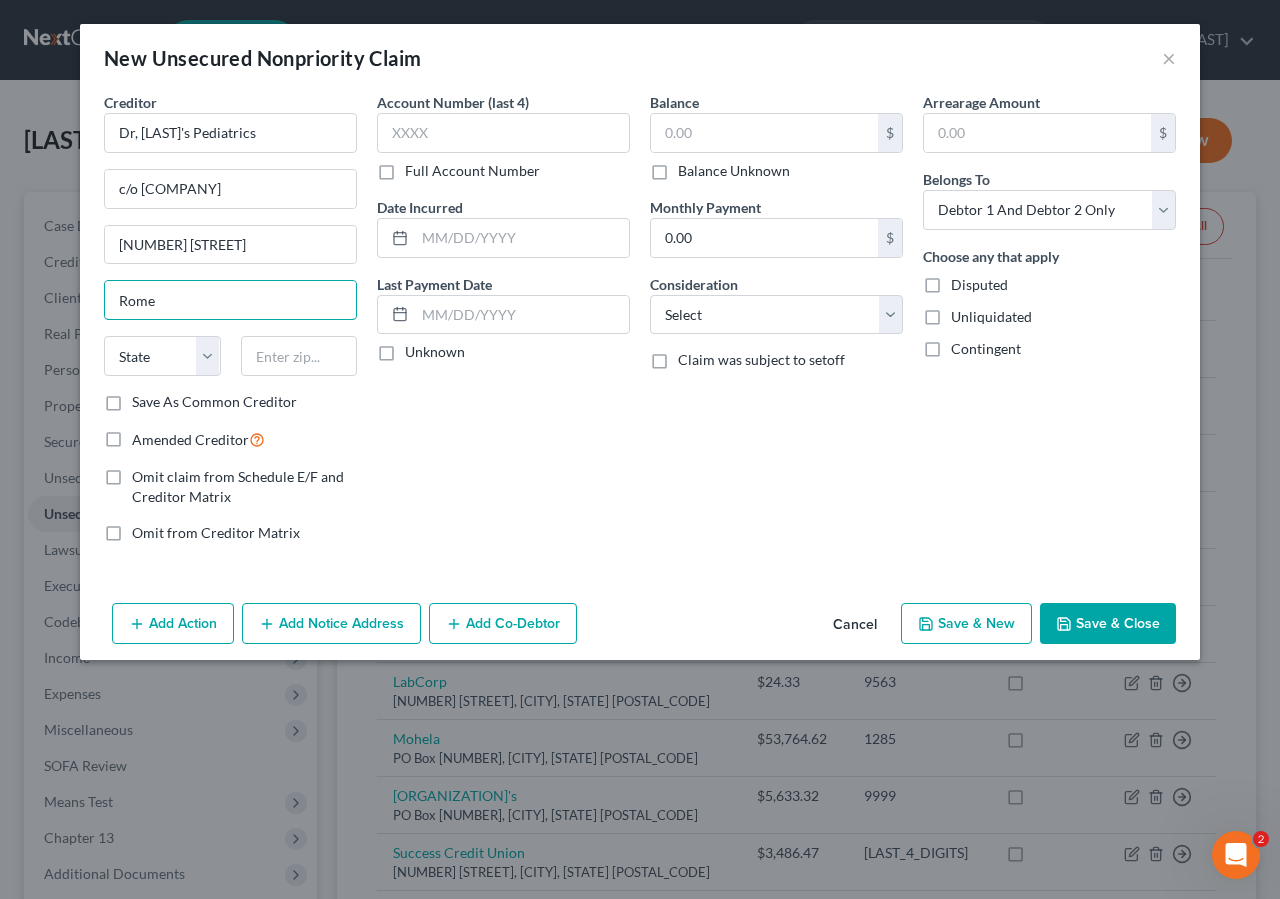 type on "Rome" 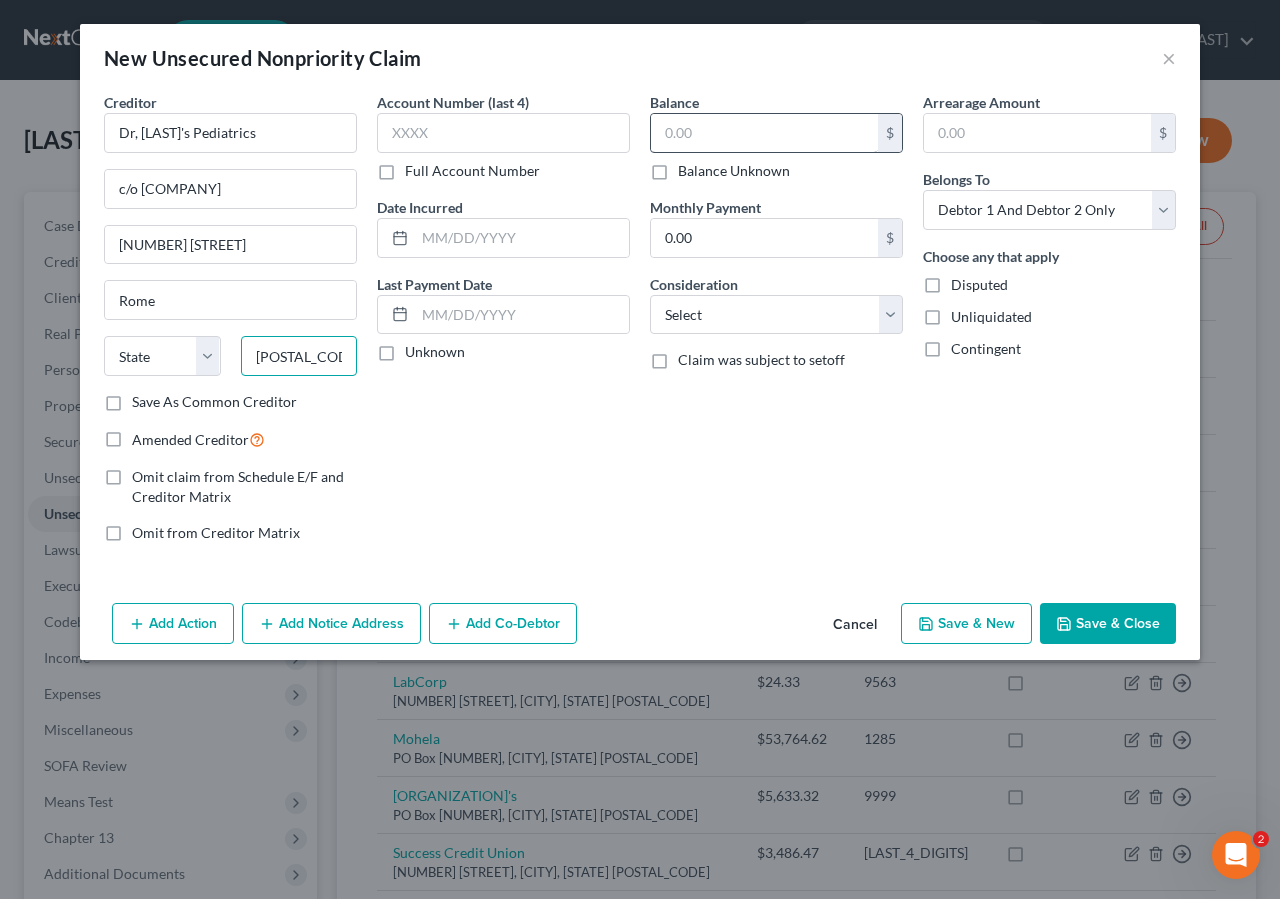 type on "[POSTAL_CODE]" 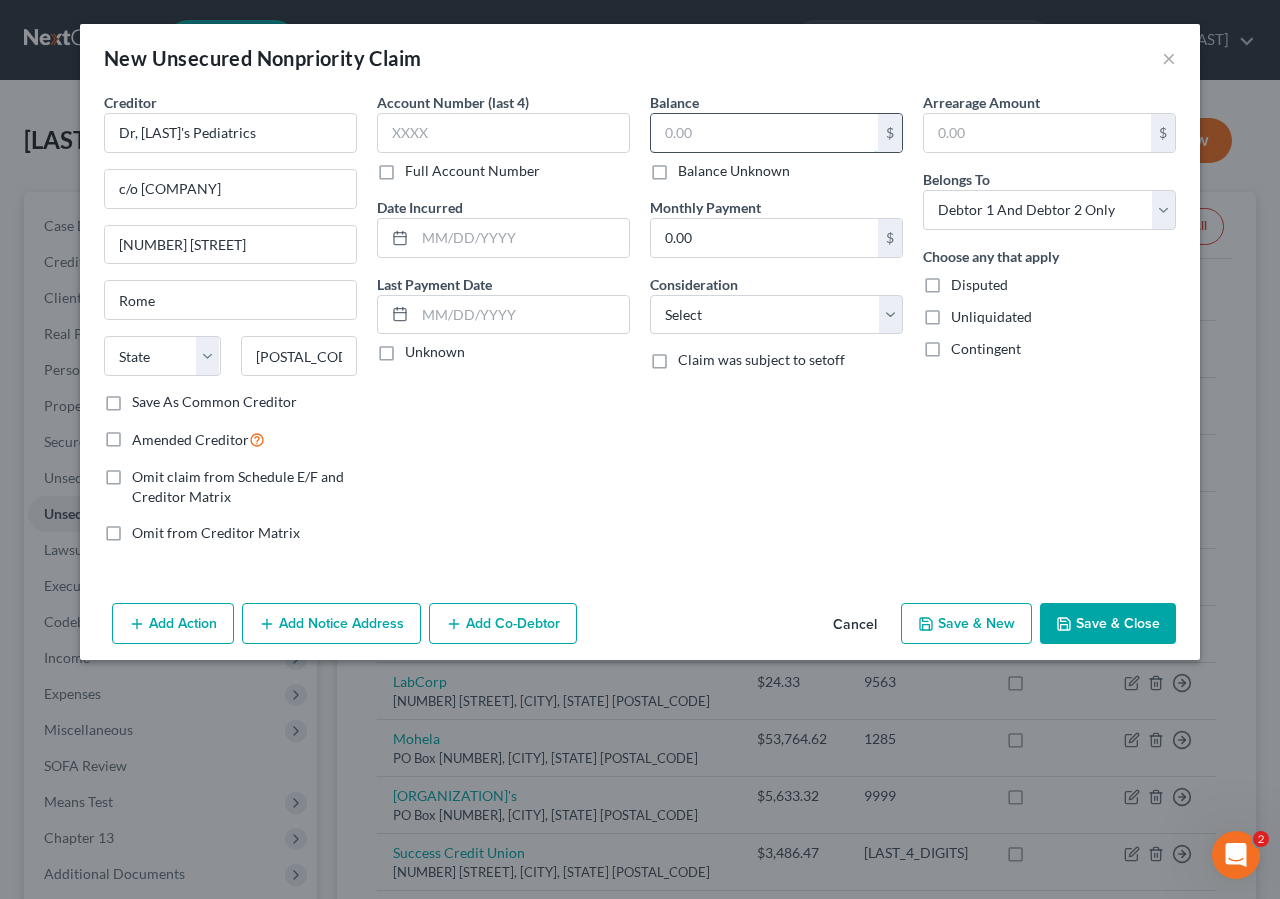 click at bounding box center (764, 133) 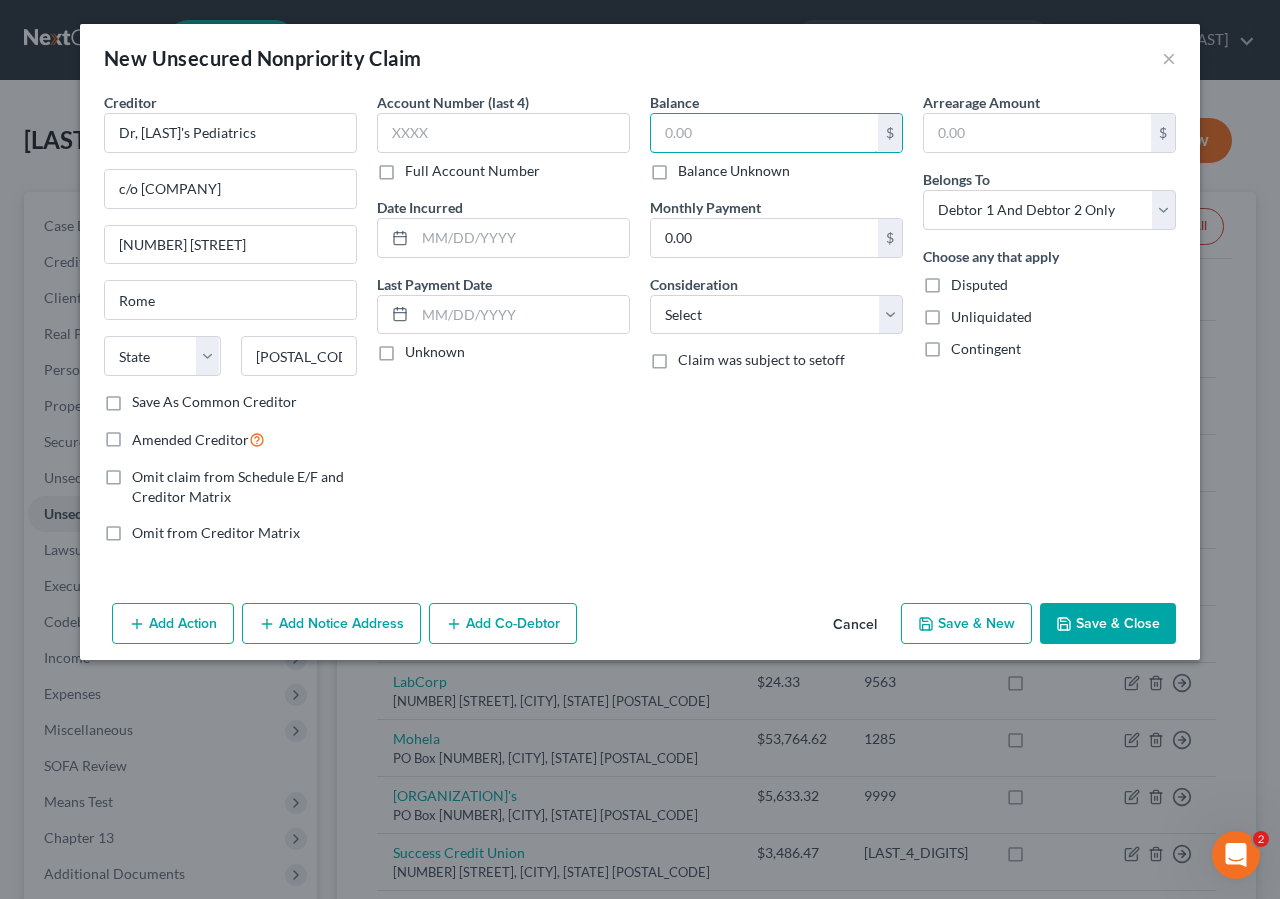 select on "10" 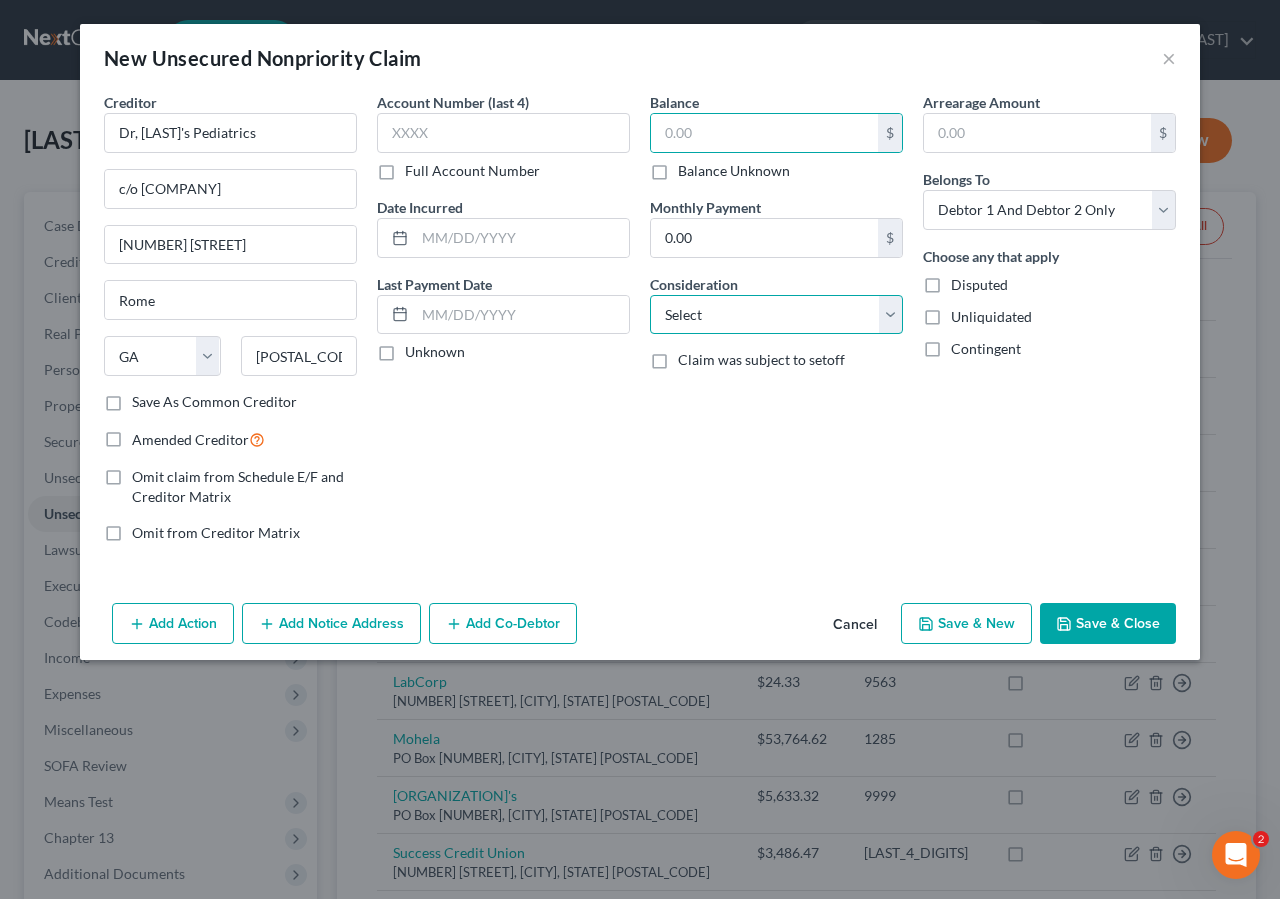 click on "Select Cable / Satellite Services Collection Agency Credit Card Debt Debt Counseling / Attorneys Deficiency Balance Domestic Support Obligations Home / Car Repairs Income Taxes Judgment Liens Medical Services Monies Loaned / Advanced Mortgage Obligation From Divorce Or Separation Obligation To Pensions Other Overdrawn Bank Account Promised To Help Pay Creditors Student Loans Suppliers And Vendors Telephone / Internet Services Utility Services" at bounding box center (776, 315) 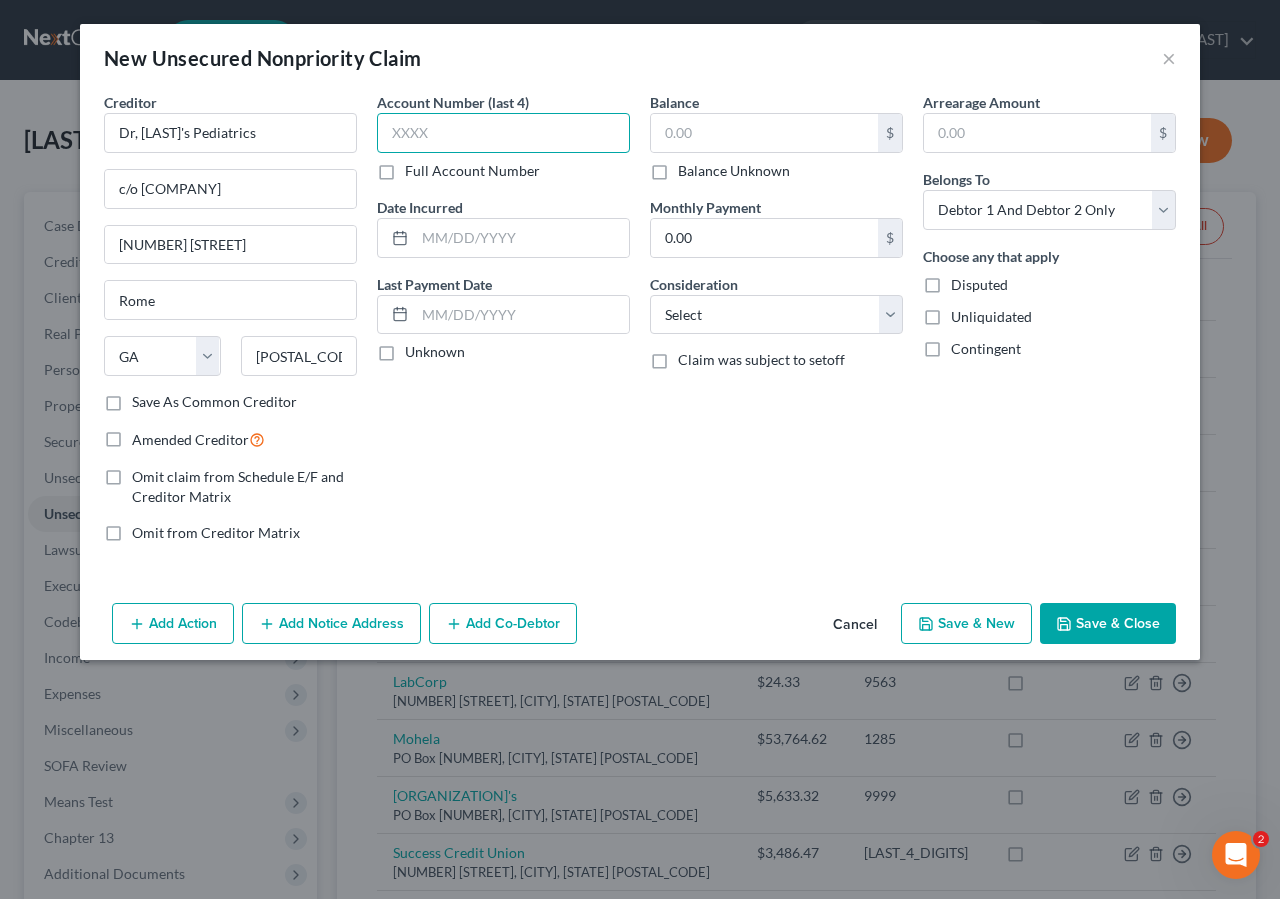 click at bounding box center (503, 133) 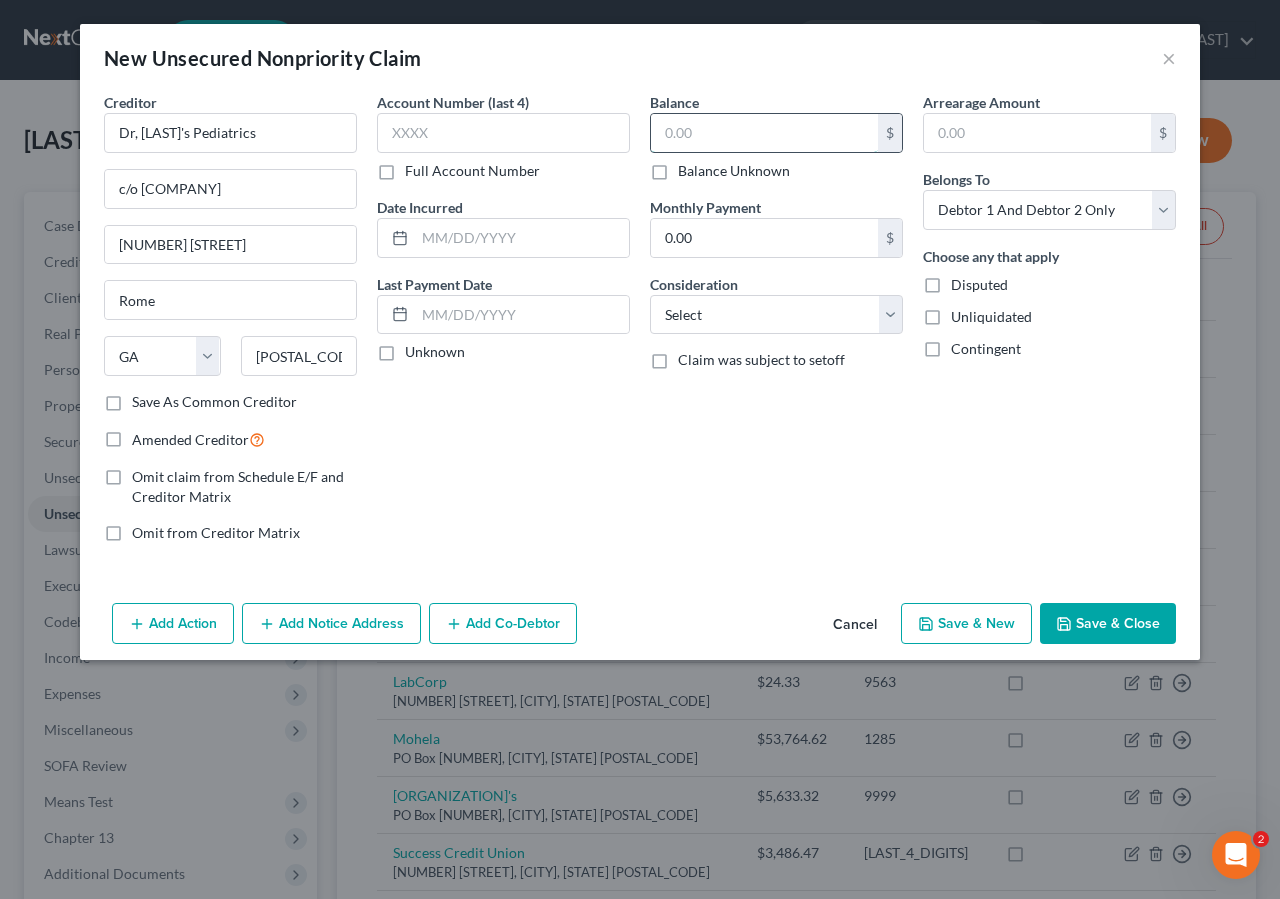 click at bounding box center (764, 133) 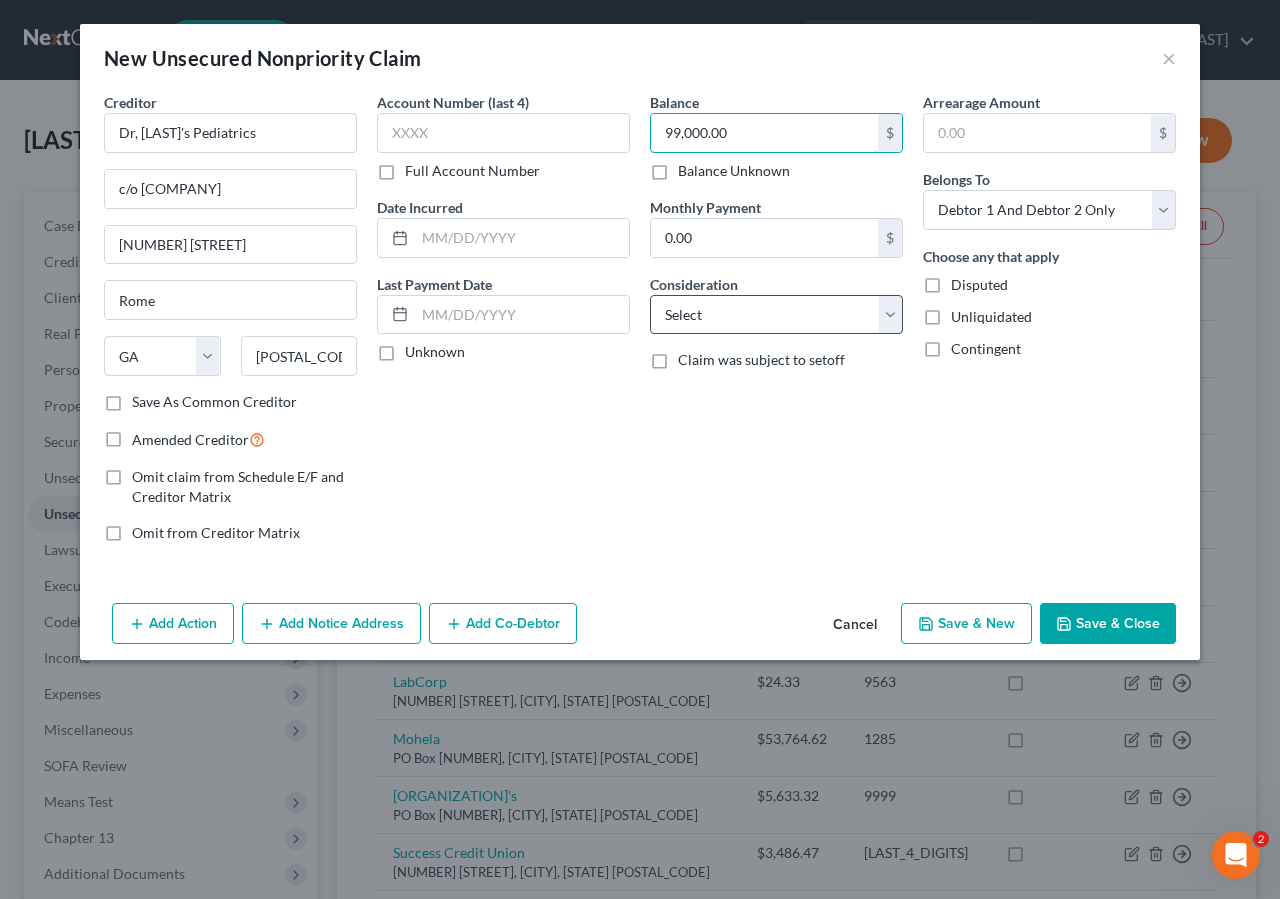 type on "99,000.00" 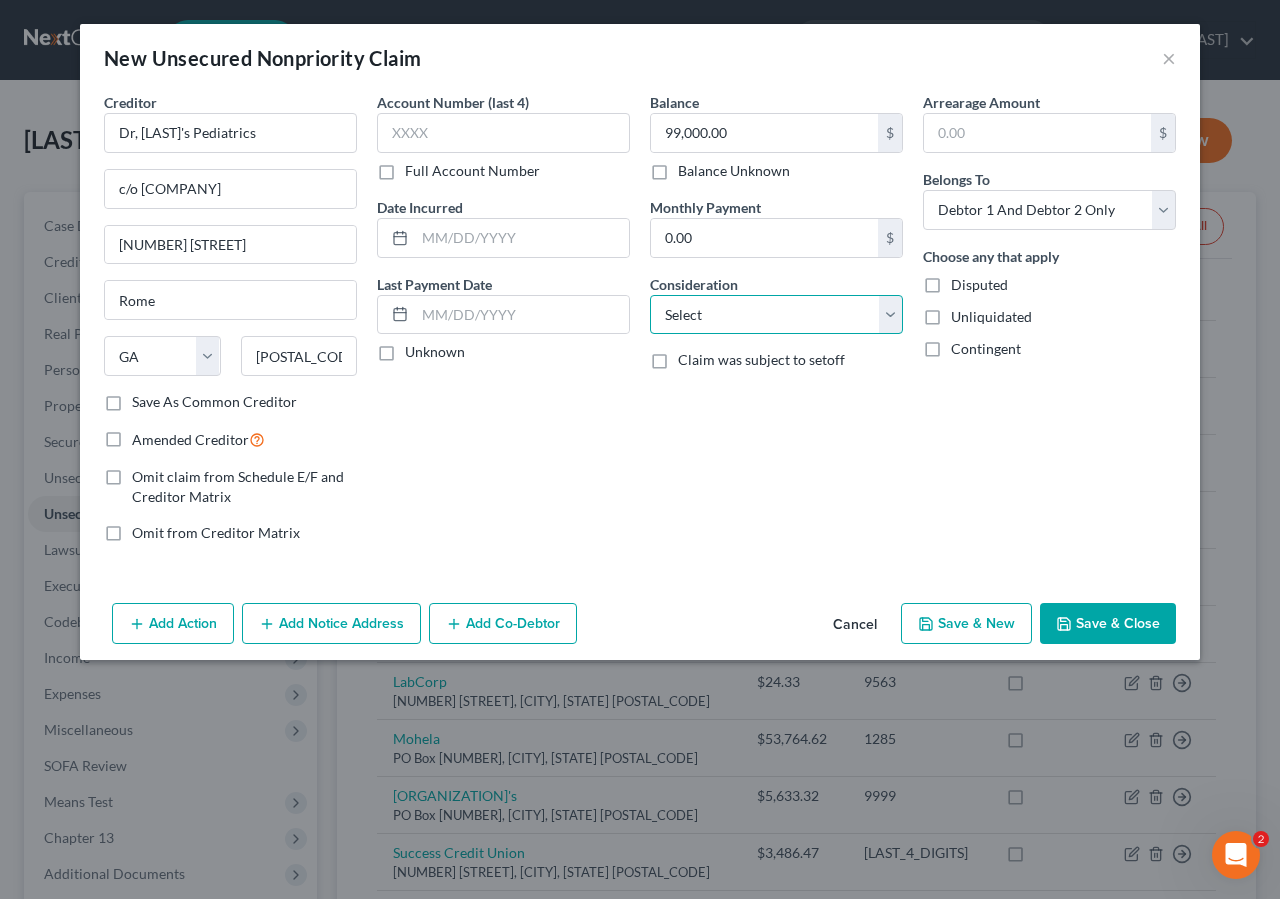 click on "Select Cable / Satellite Services Collection Agency Credit Card Debt Debt Counseling / Attorneys Deficiency Balance Domestic Support Obligations Home / Car Repairs Income Taxes Judgment Liens Medical Services Monies Loaned / Advanced Mortgage Obligation From Divorce Or Separation Obligation To Pensions Other Overdrawn Bank Account Promised To Help Pay Creditors Student Loans Suppliers And Vendors Telephone / Internet Services Utility Services" at bounding box center (776, 315) 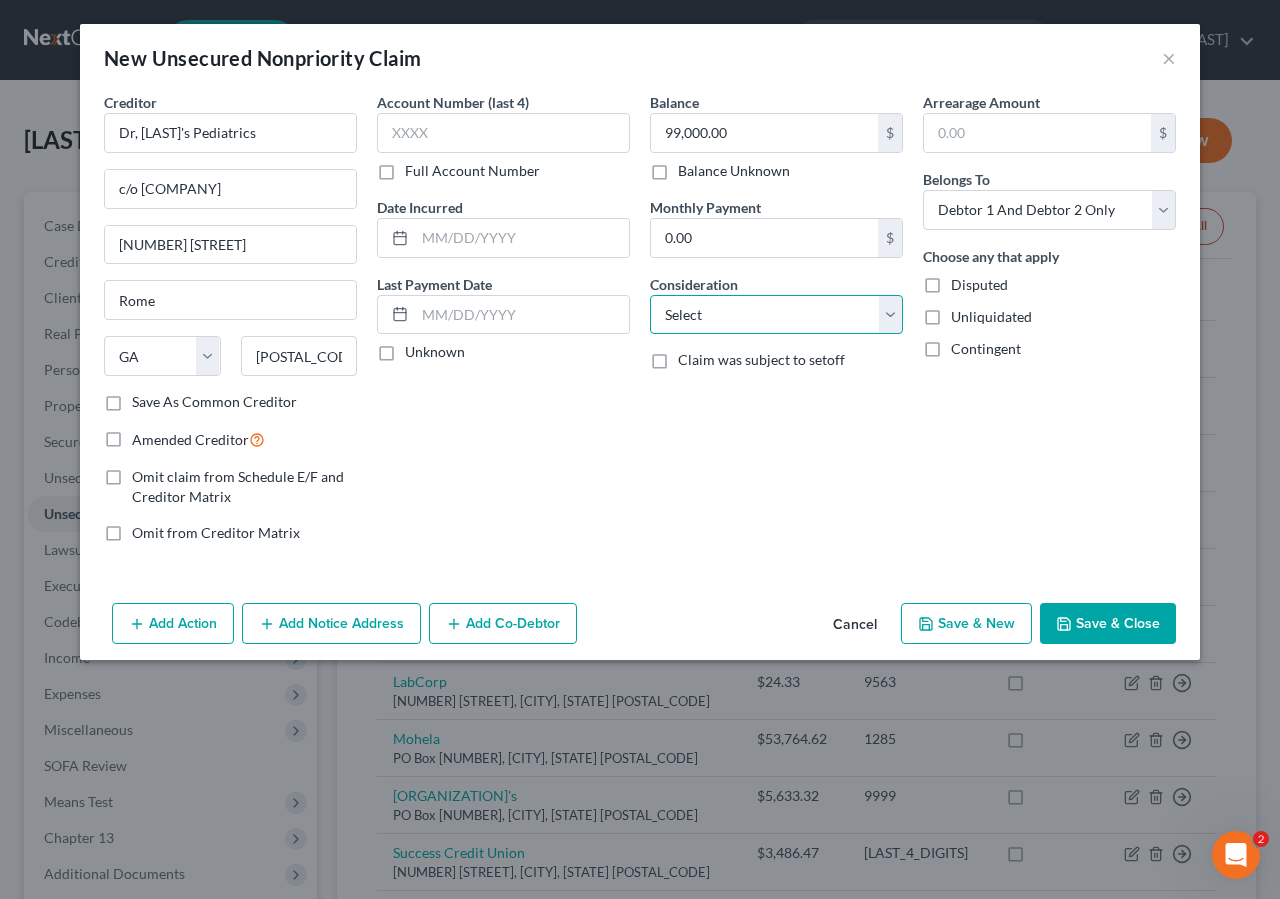 select on "14" 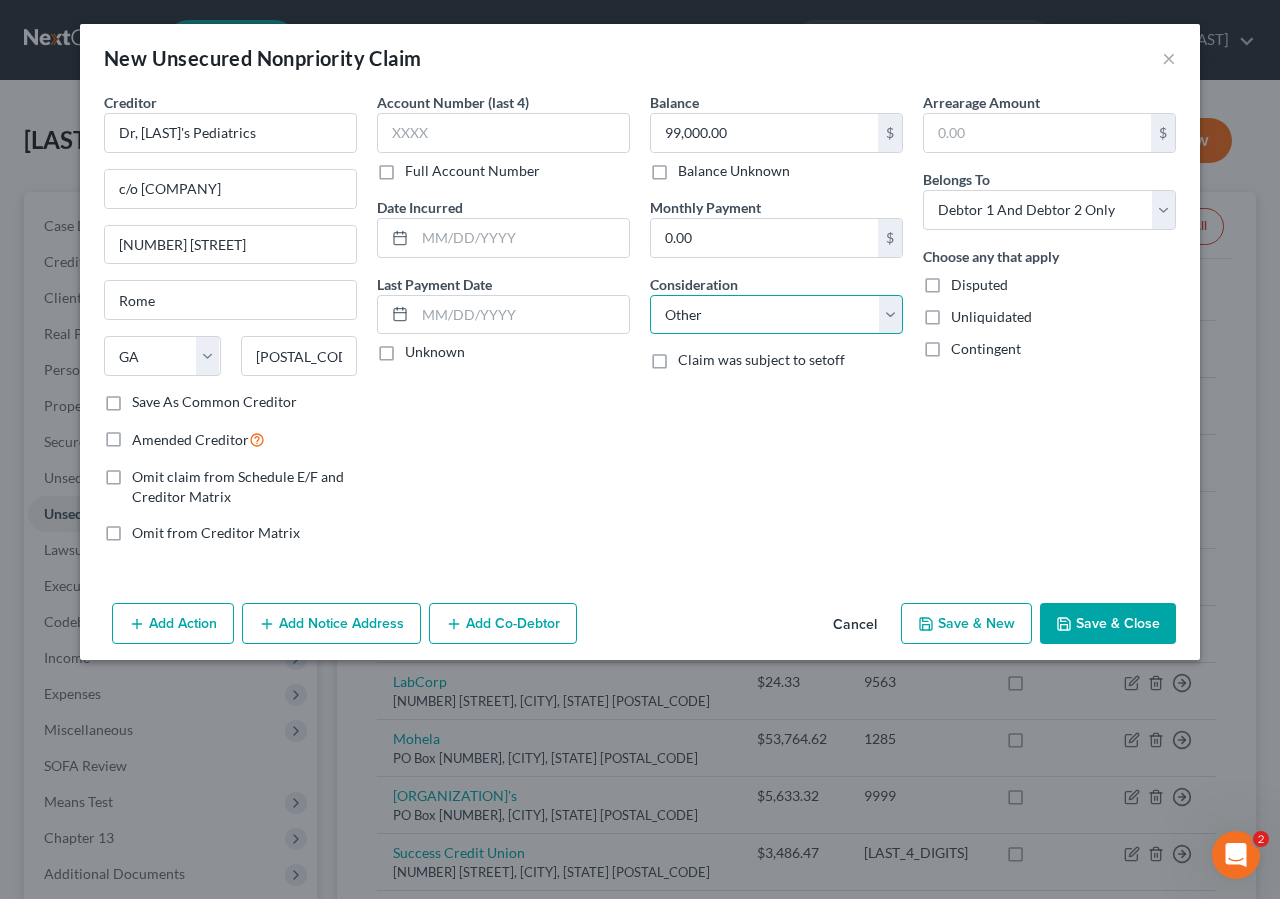 click on "Other" at bounding box center (0, 0) 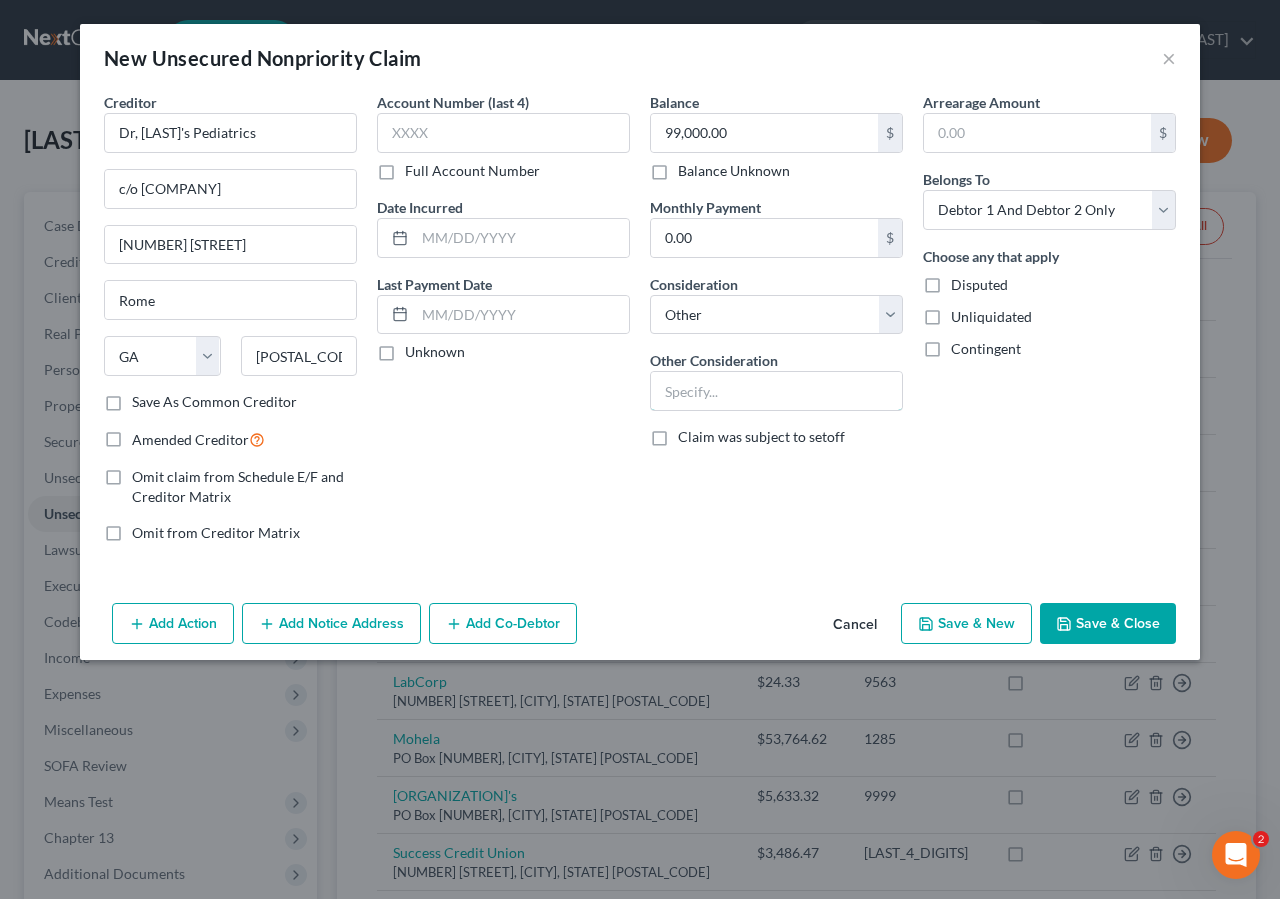 drag, startPoint x: 685, startPoint y: 394, endPoint x: 1250, endPoint y: 250, distance: 583.06177 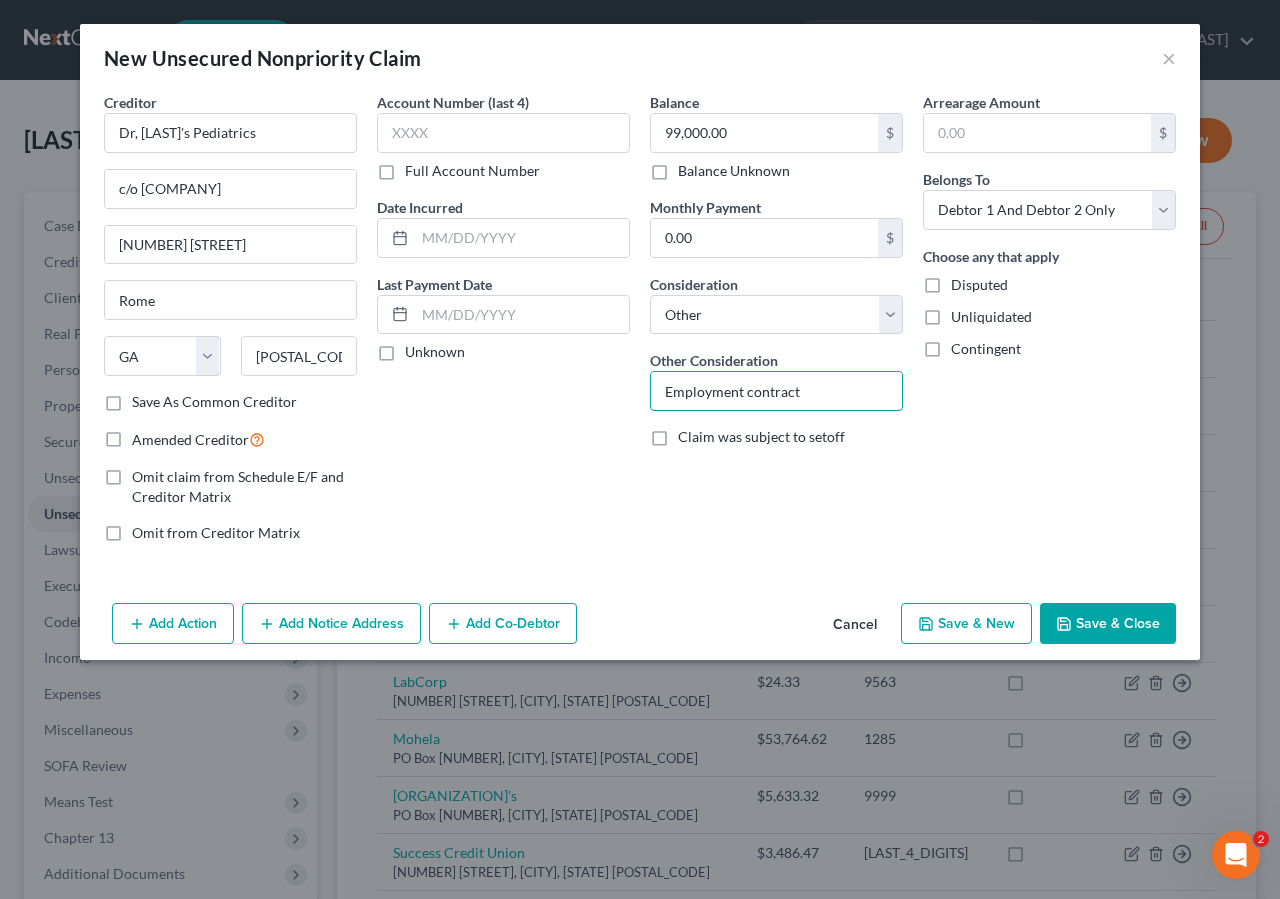 type on "Employment contract" 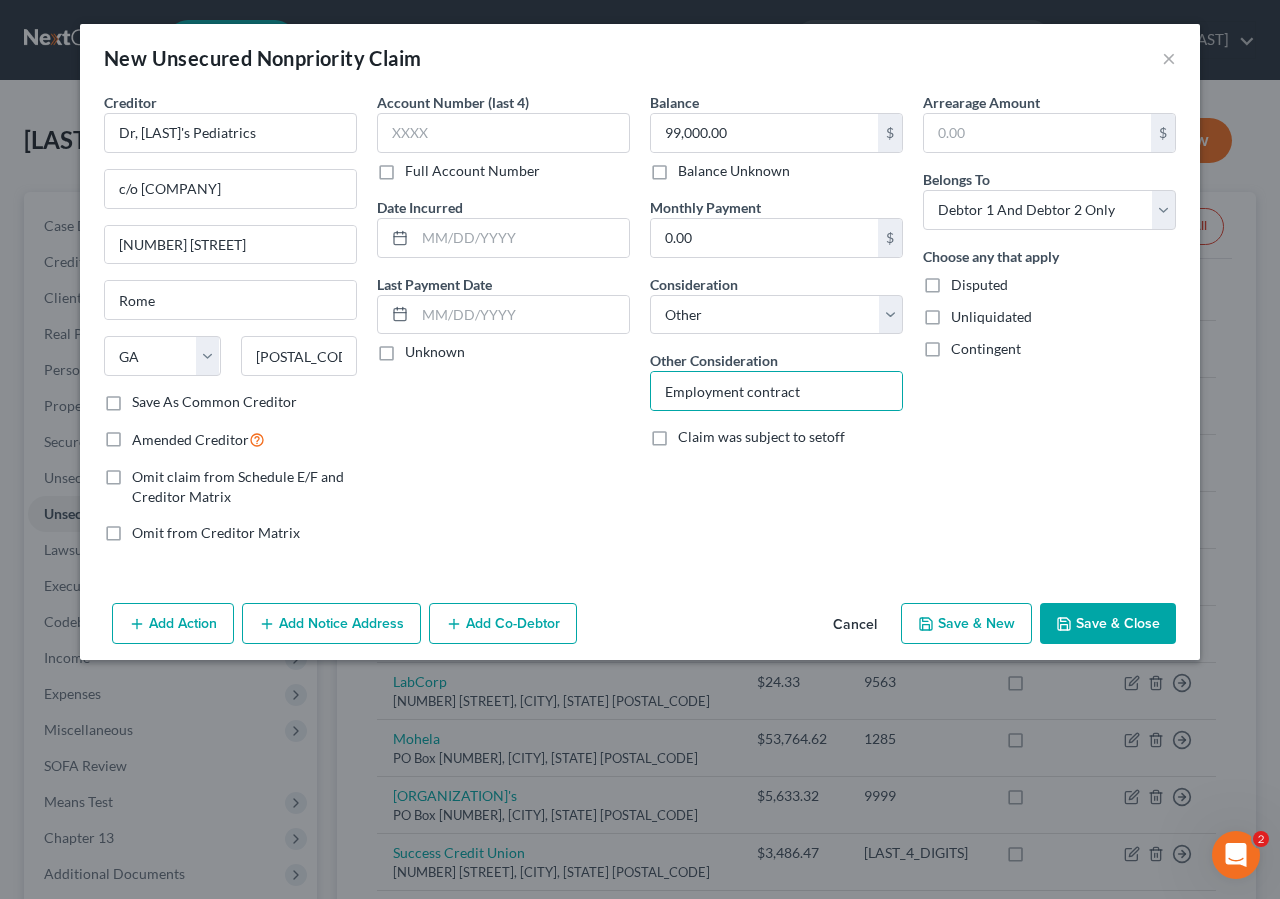 click on "Disputed" at bounding box center (979, 285) 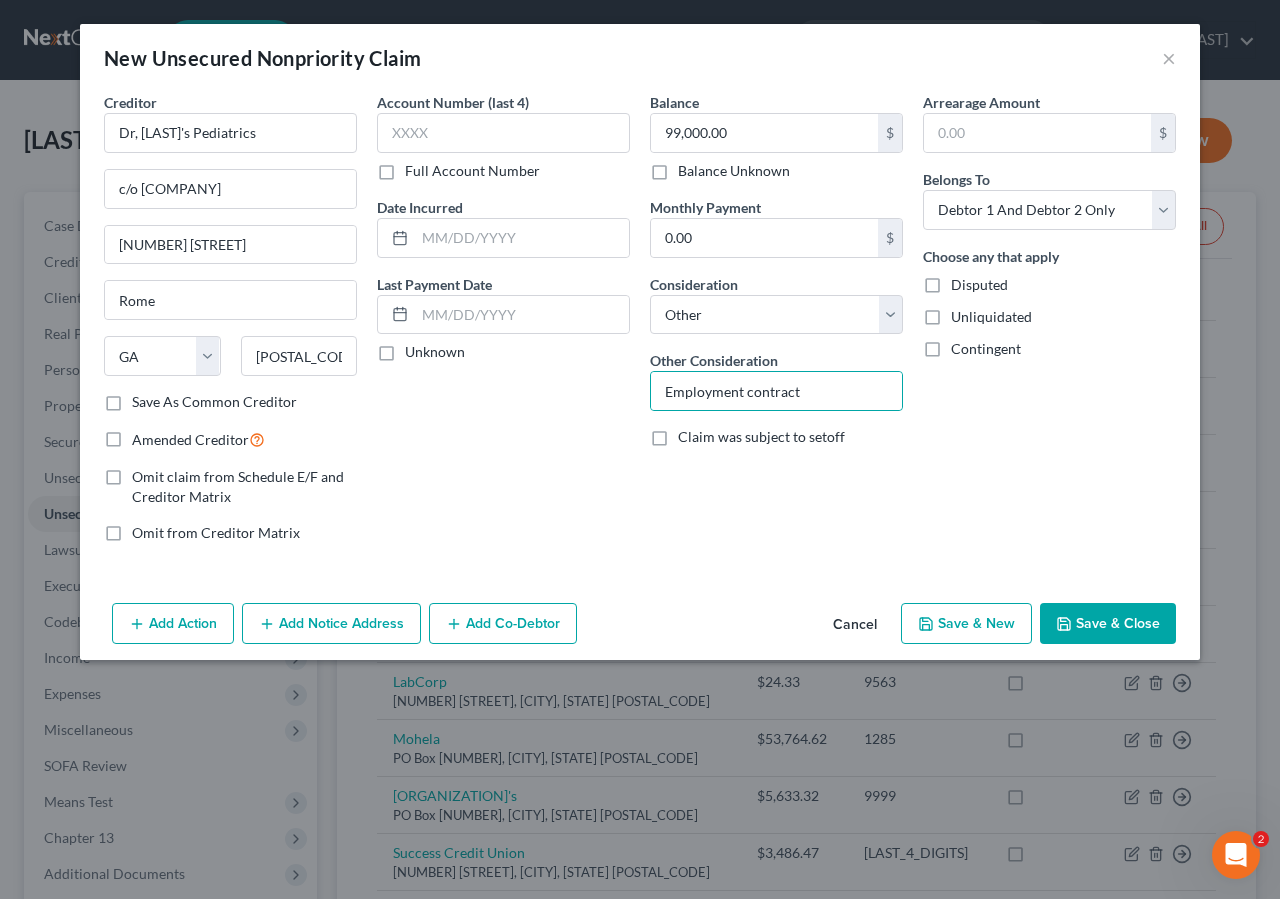 click on "Disputed" at bounding box center (965, 281) 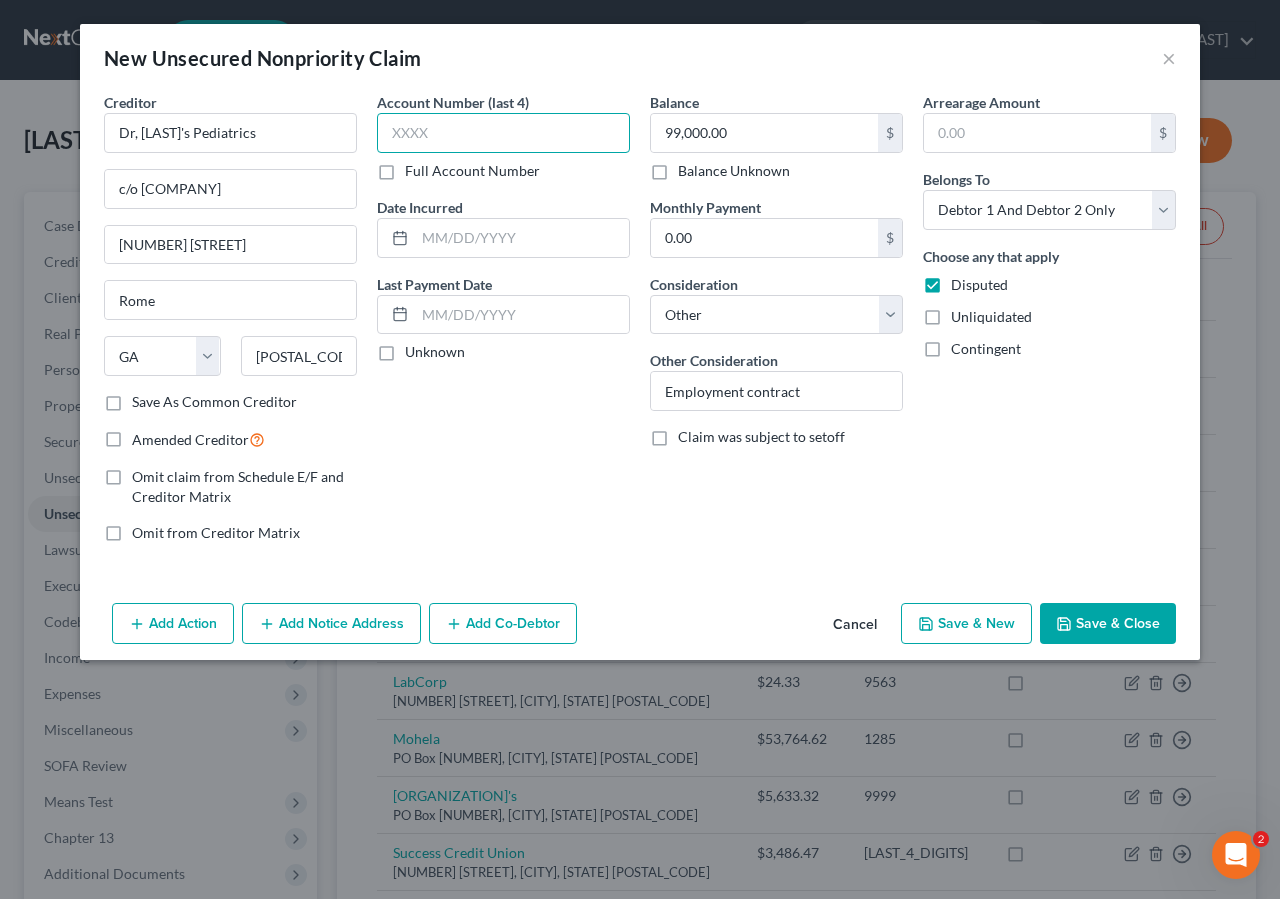 click at bounding box center (503, 133) 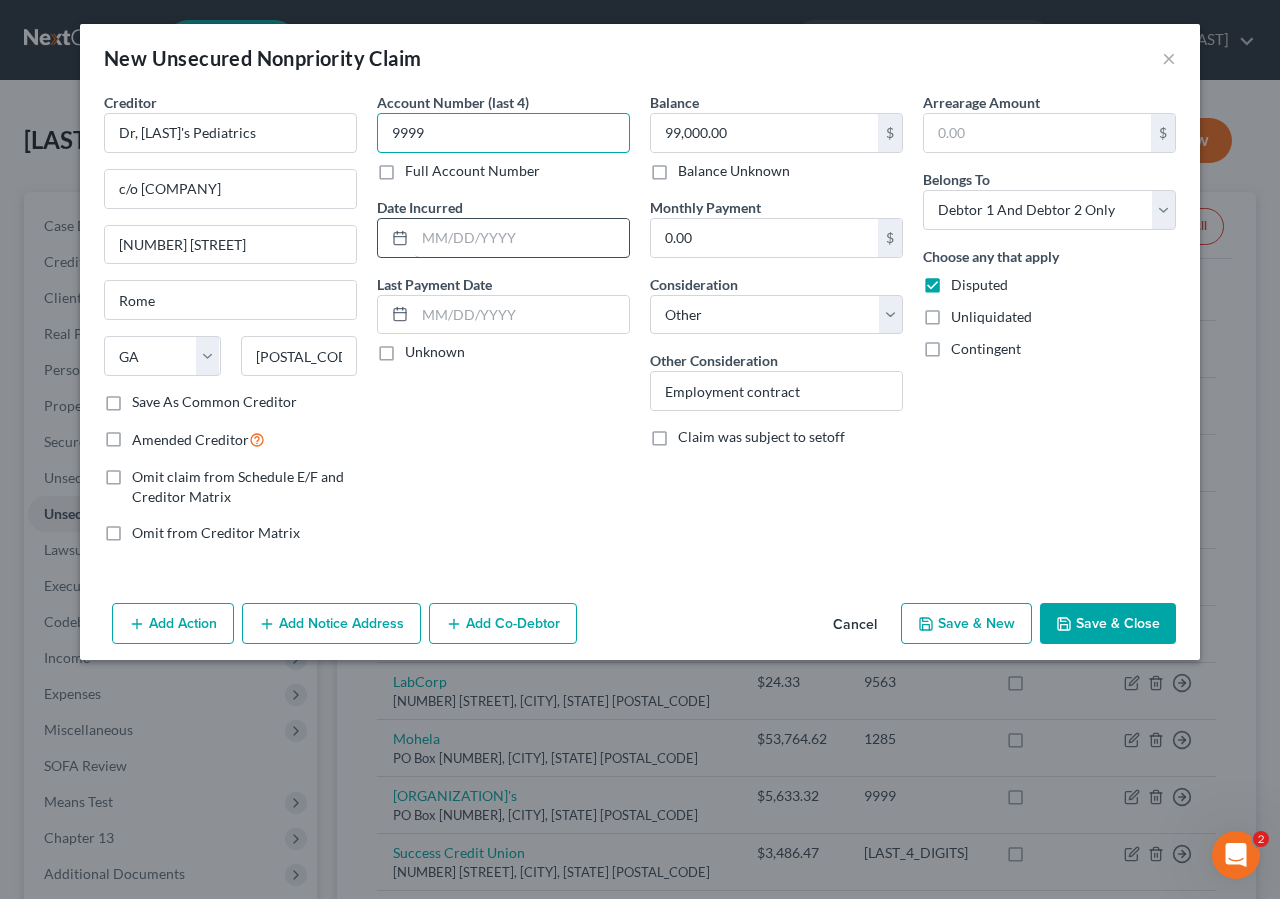 type on "9999" 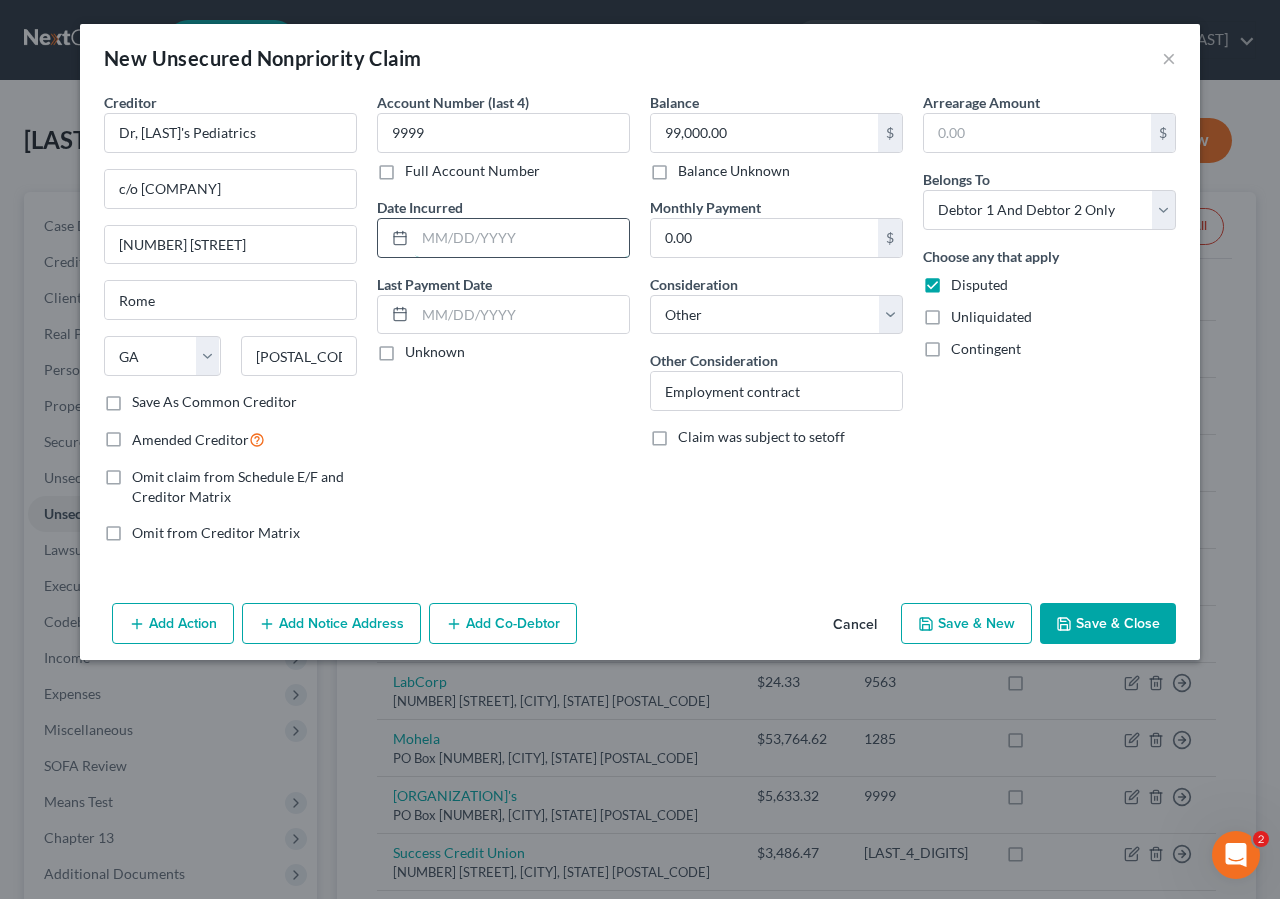 click at bounding box center [522, 238] 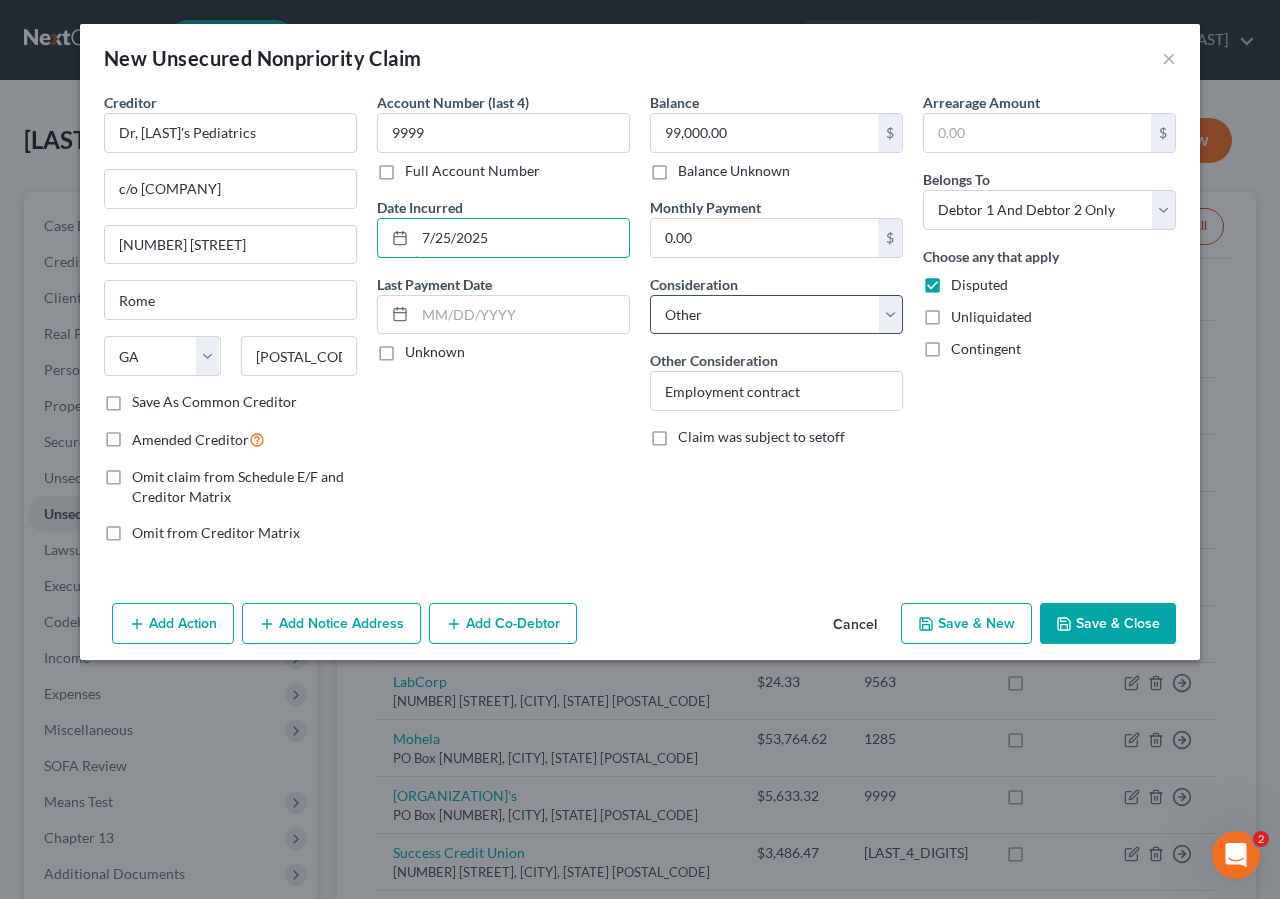 type on "7/25/2025" 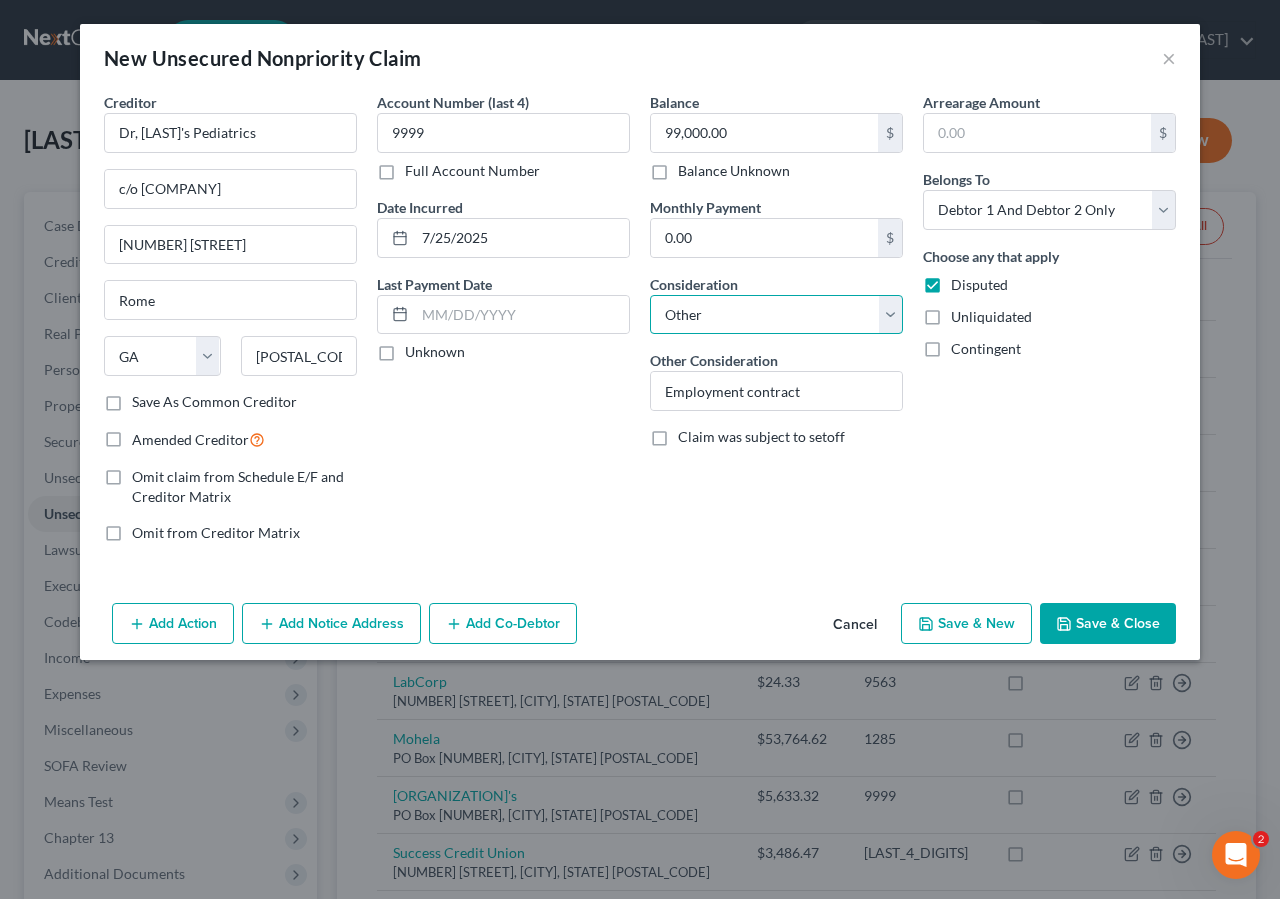 click on "Select Cable / Satellite Services Collection Agency Credit Card Debt Debt Counseling / Attorneys Deficiency Balance Domestic Support Obligations Home / Car Repairs Income Taxes Judgment Liens Medical Services Monies Loaned / Advanced Mortgage Obligation From Divorce Or Separation Obligation To Pensions Other Overdrawn Bank Account Promised To Help Pay Creditors Student Loans Suppliers And Vendors Telephone / Internet Services Utility Services" at bounding box center (776, 315) 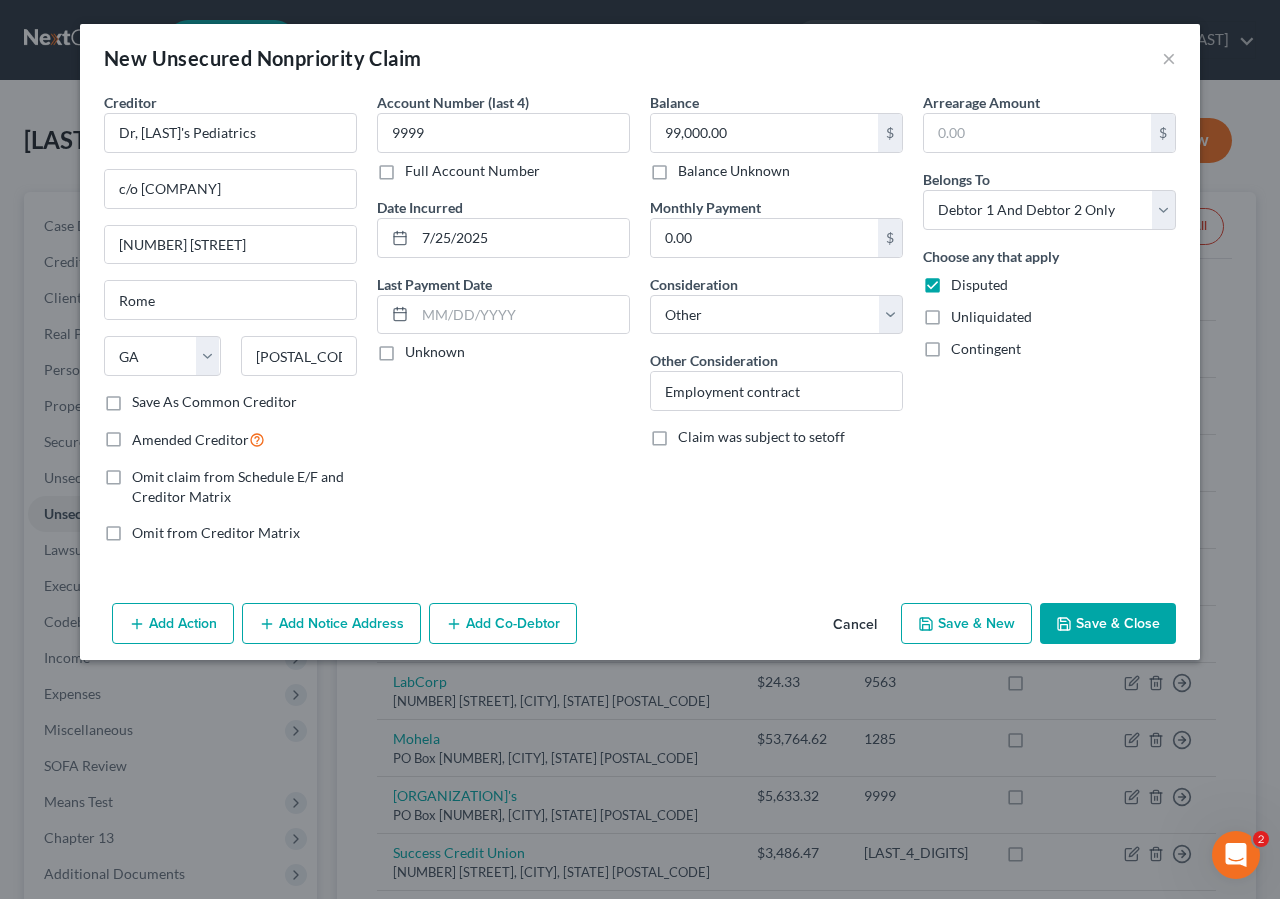 click on "Add Notice Address" at bounding box center (331, 624) 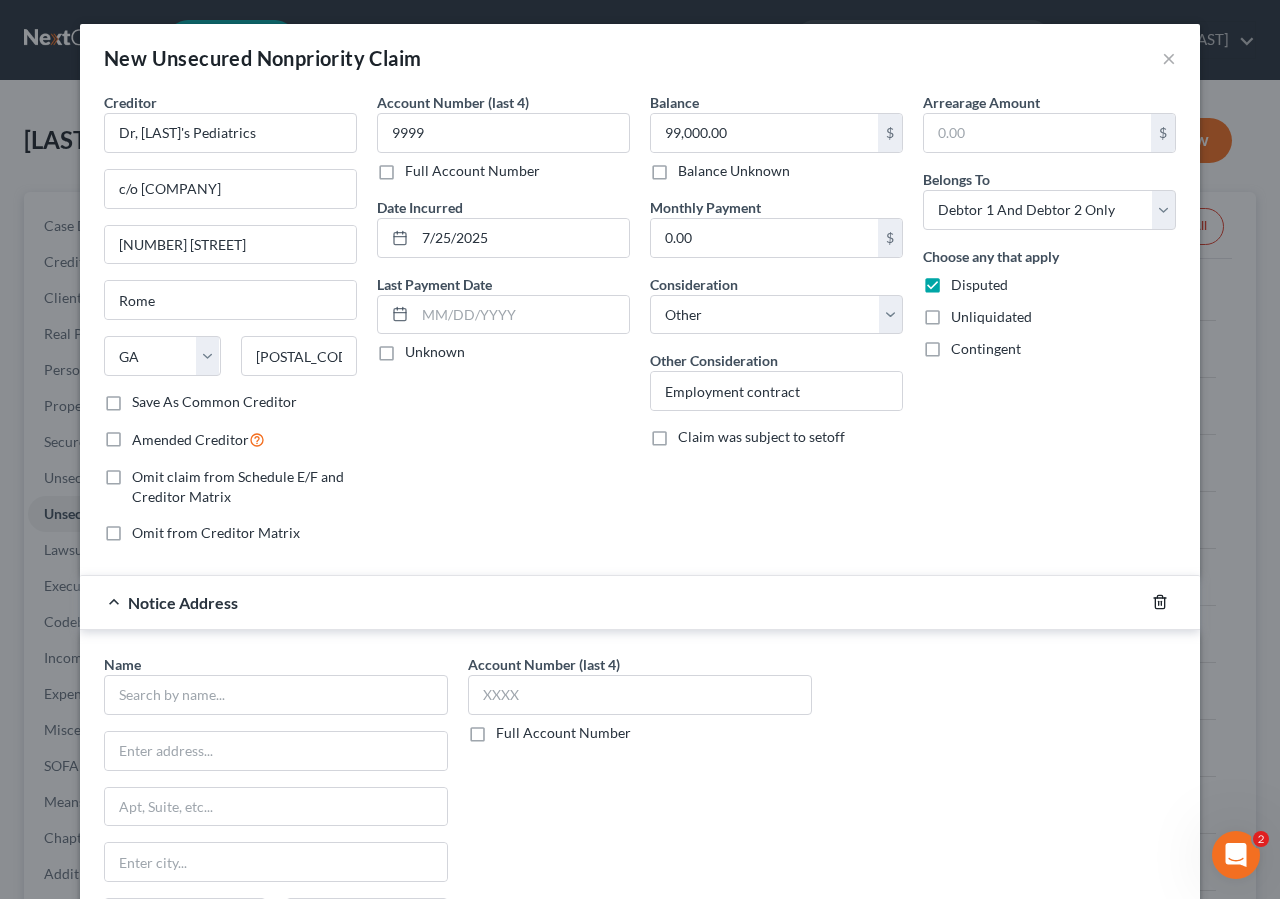 click 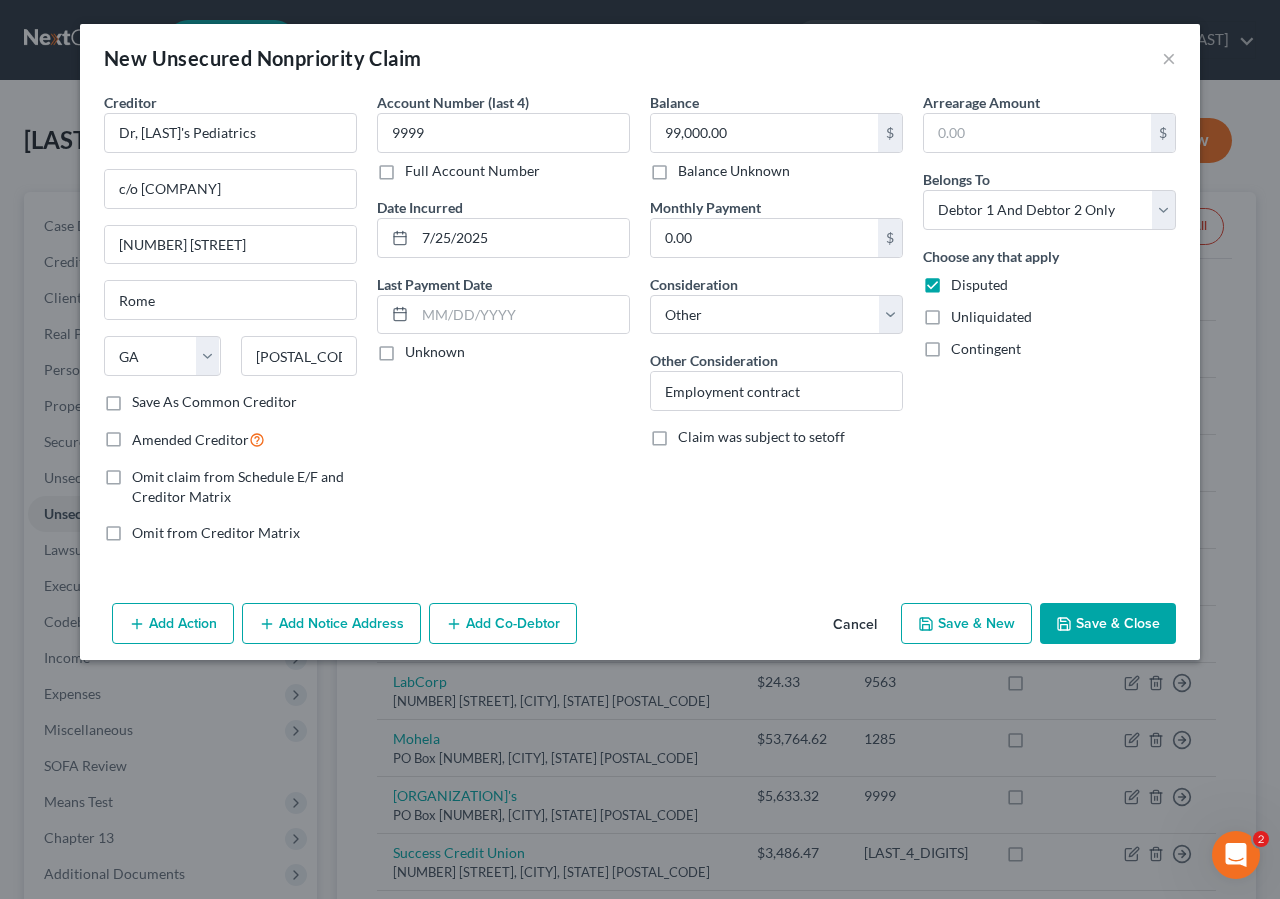 click on "Save & Close" at bounding box center (1108, 624) 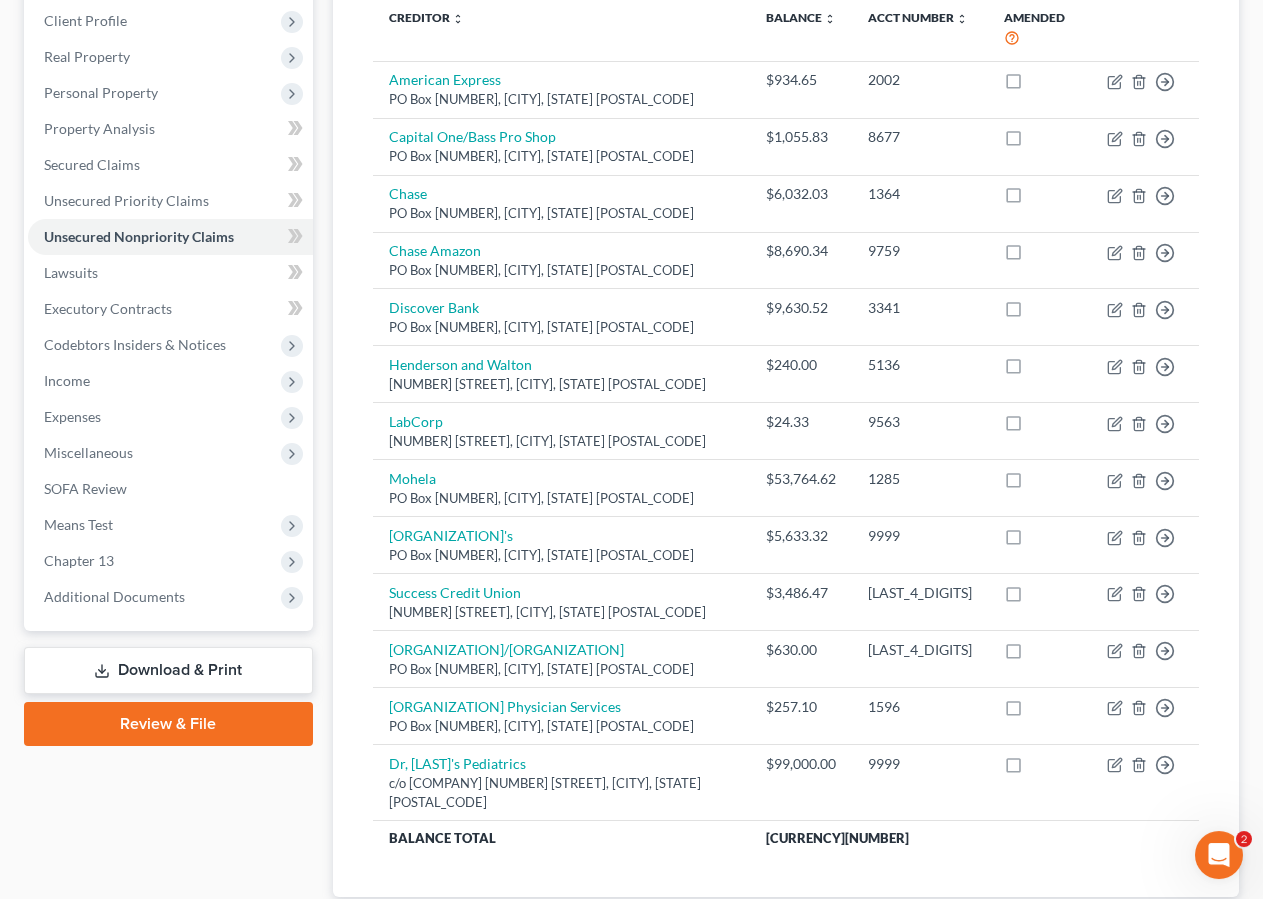 scroll, scrollTop: 280, scrollLeft: 0, axis: vertical 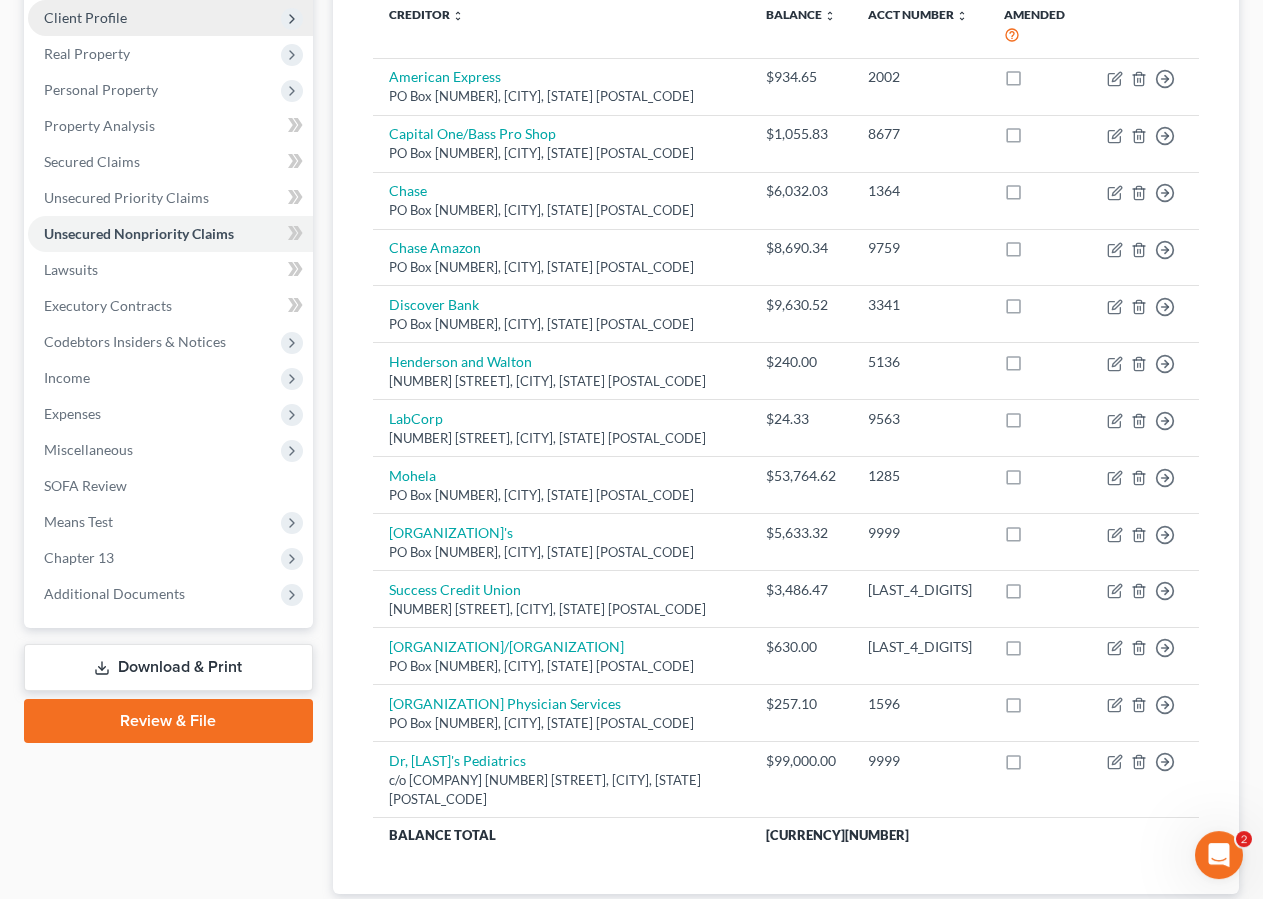 click on "Client Profile" at bounding box center (170, 18) 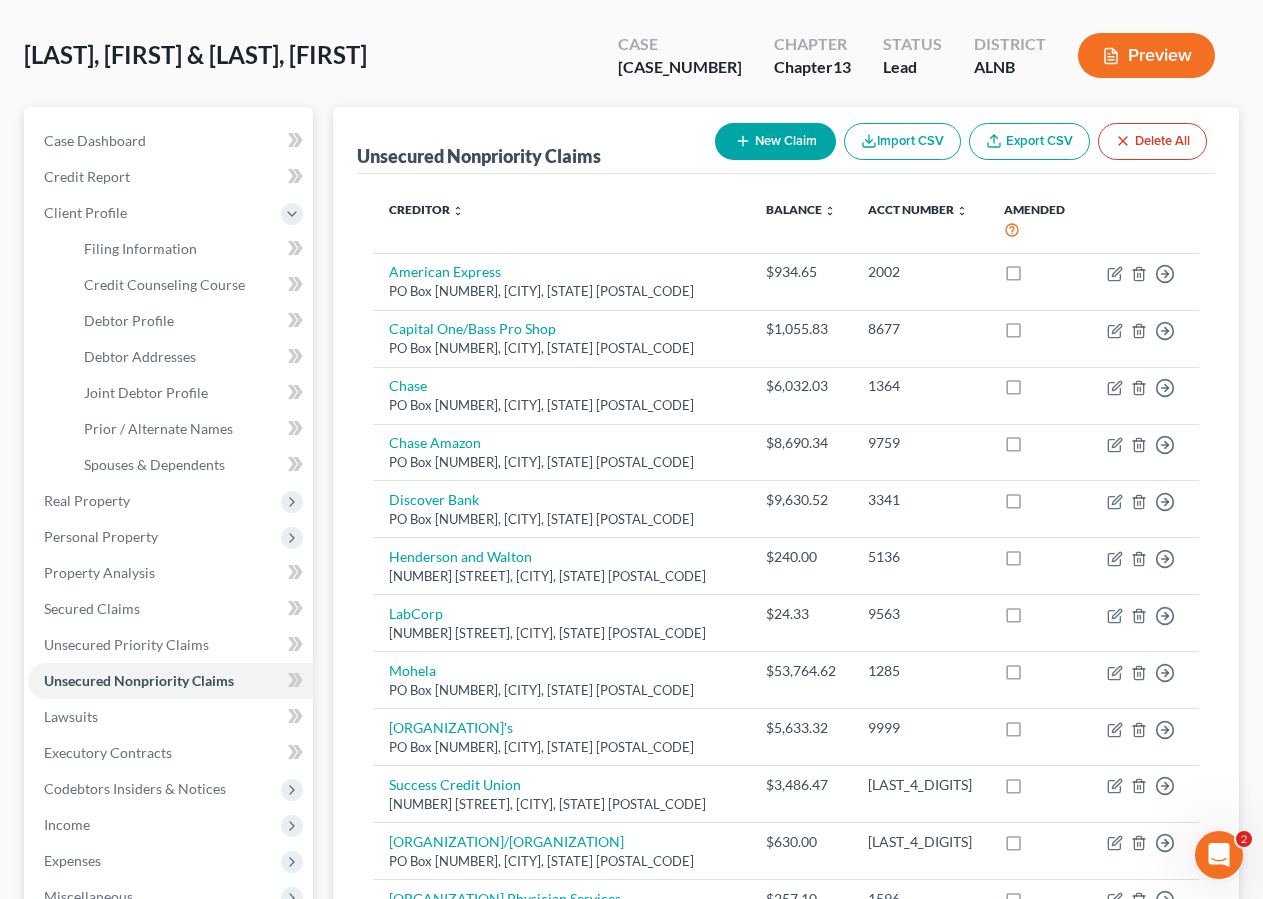 scroll, scrollTop: 83, scrollLeft: 0, axis: vertical 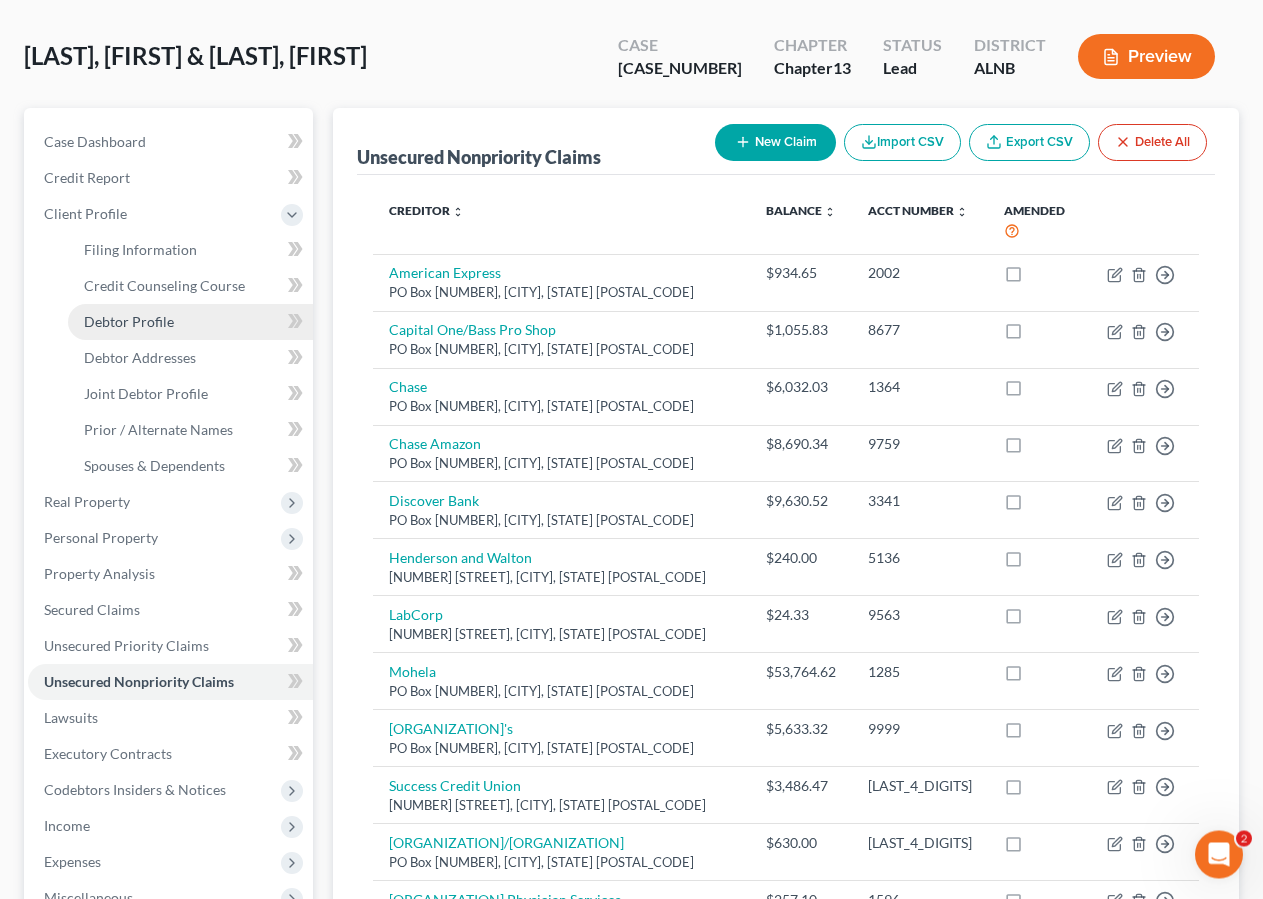 click on "Debtor Profile" at bounding box center [190, 323] 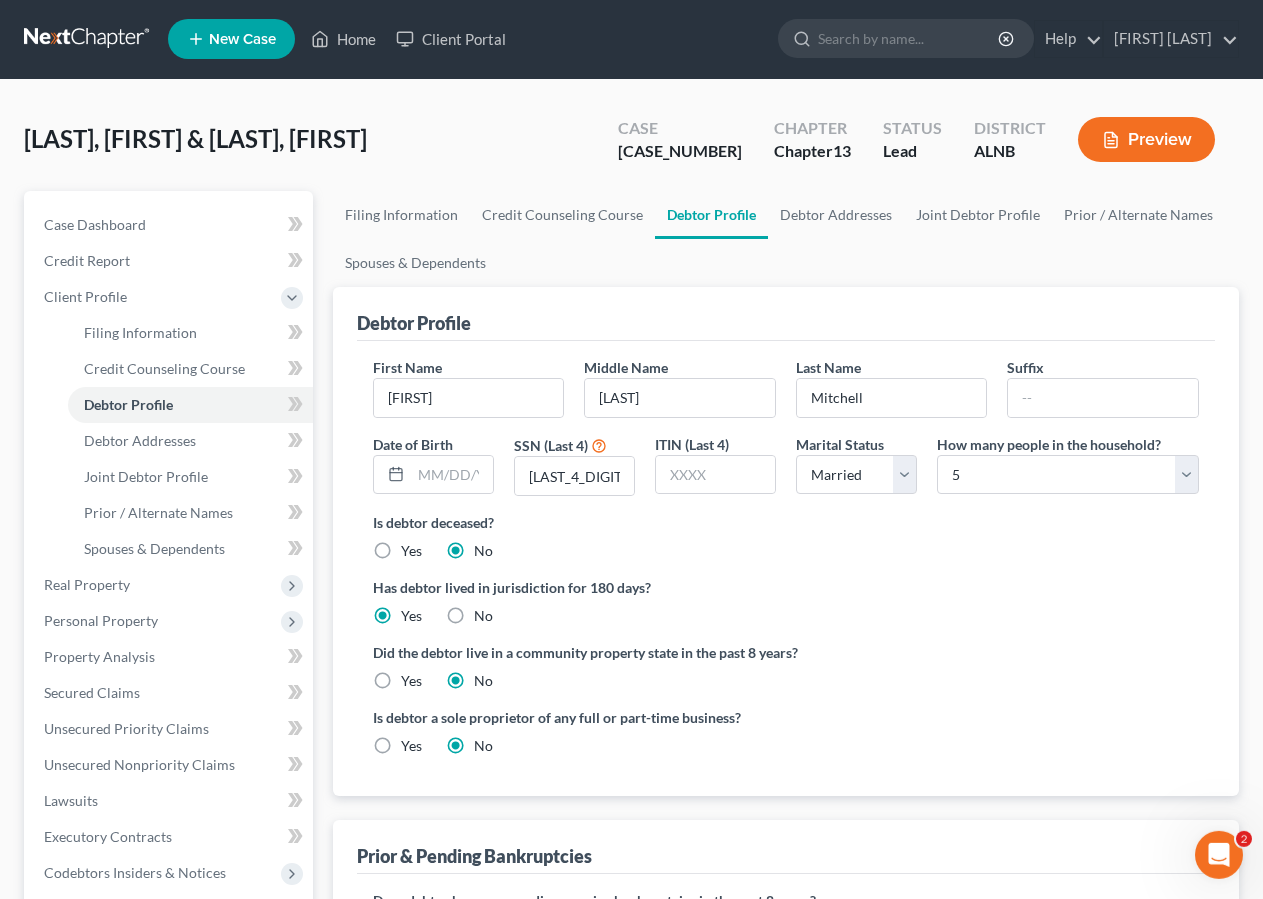 scroll, scrollTop: 0, scrollLeft: 0, axis: both 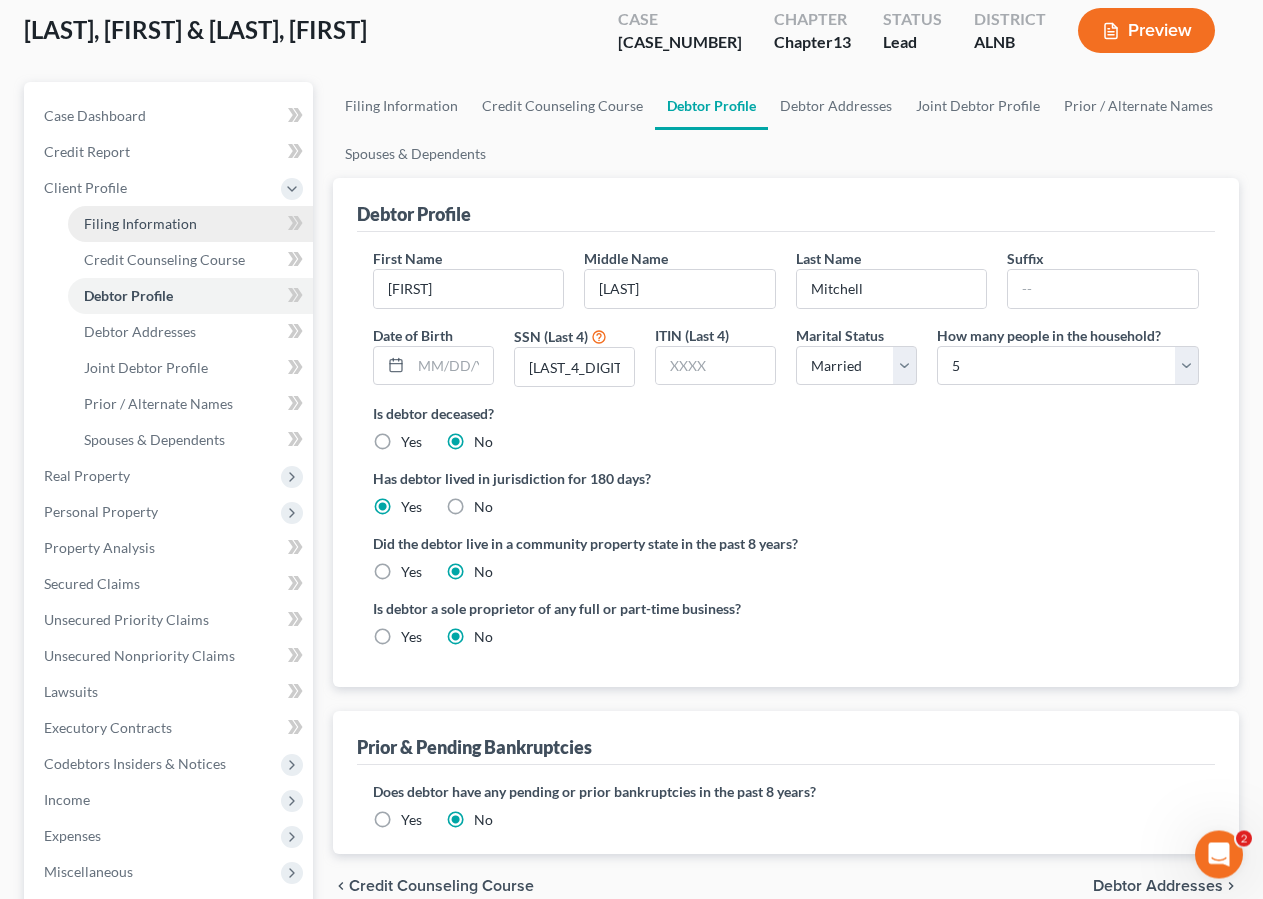 click on "Filing Information" at bounding box center (140, 224) 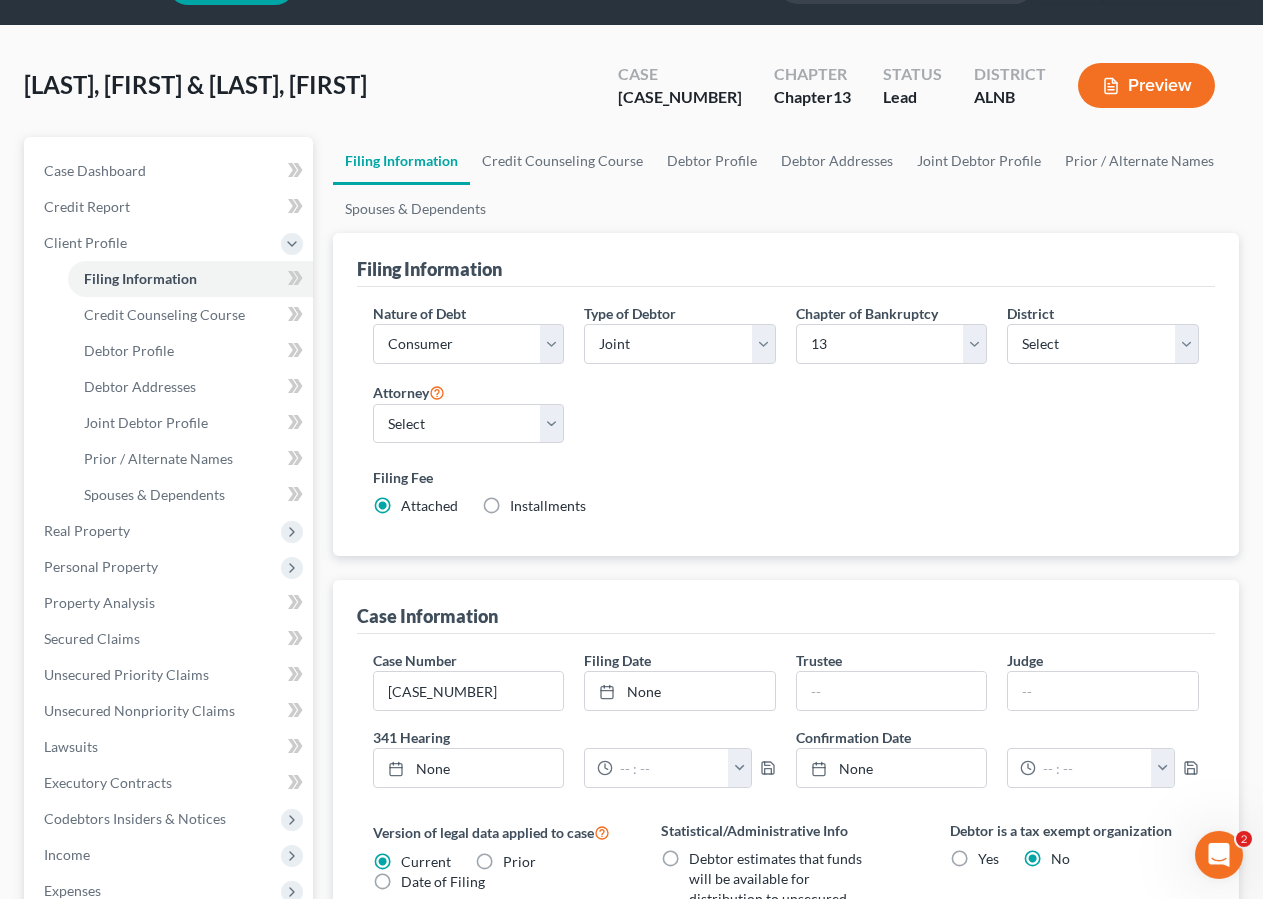 scroll, scrollTop: 0, scrollLeft: 0, axis: both 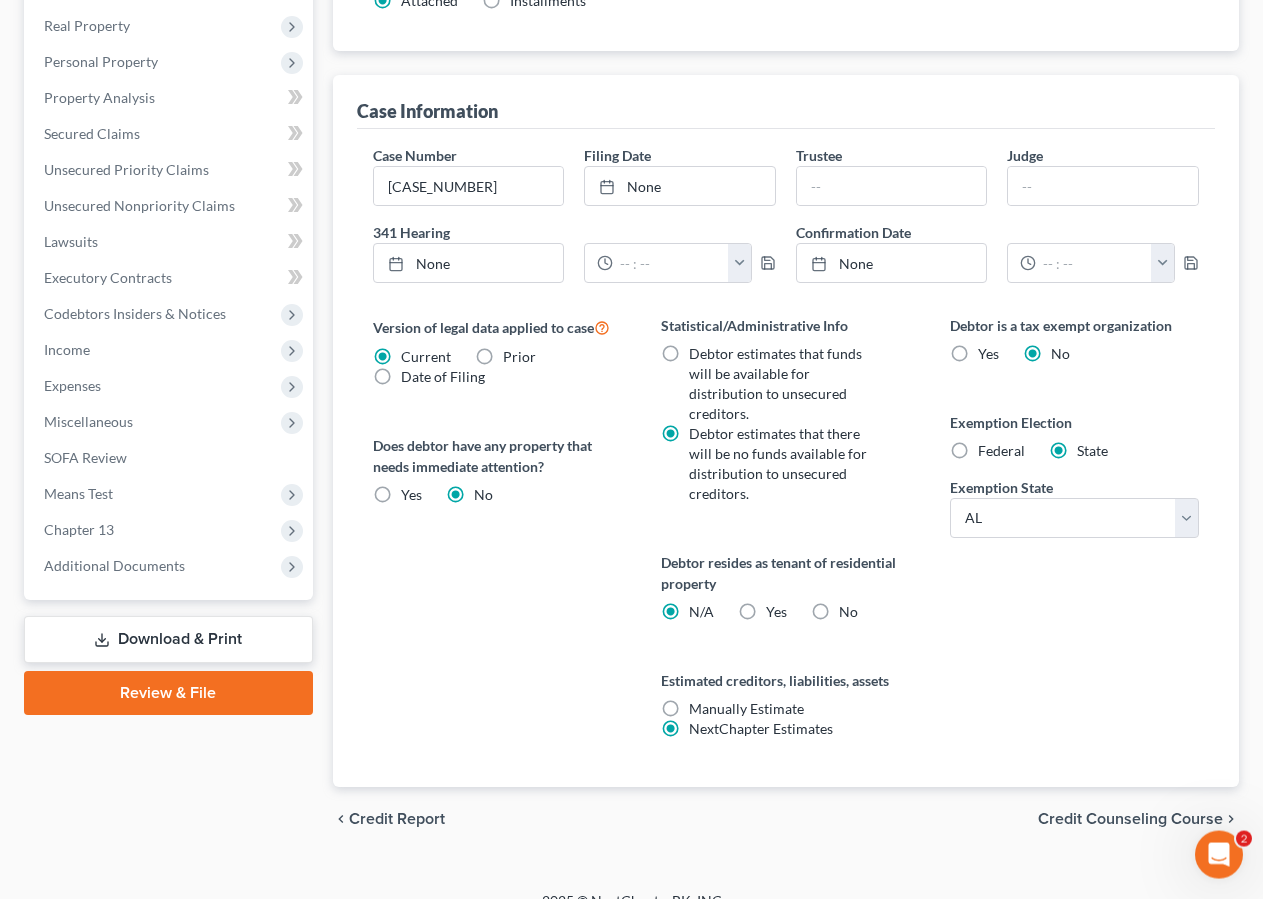 click on "Download & Print" at bounding box center (168, 639) 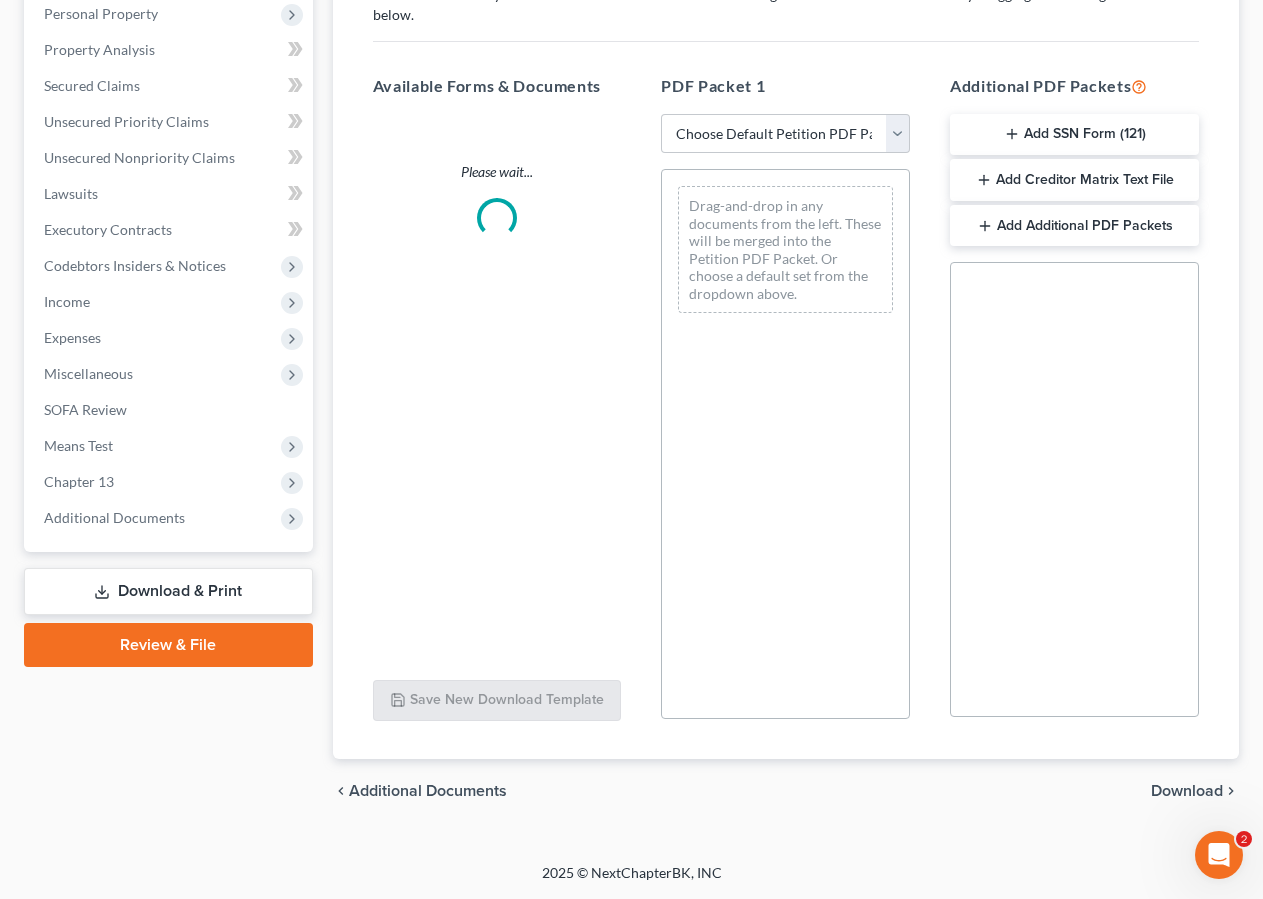 scroll, scrollTop: 355, scrollLeft: 0, axis: vertical 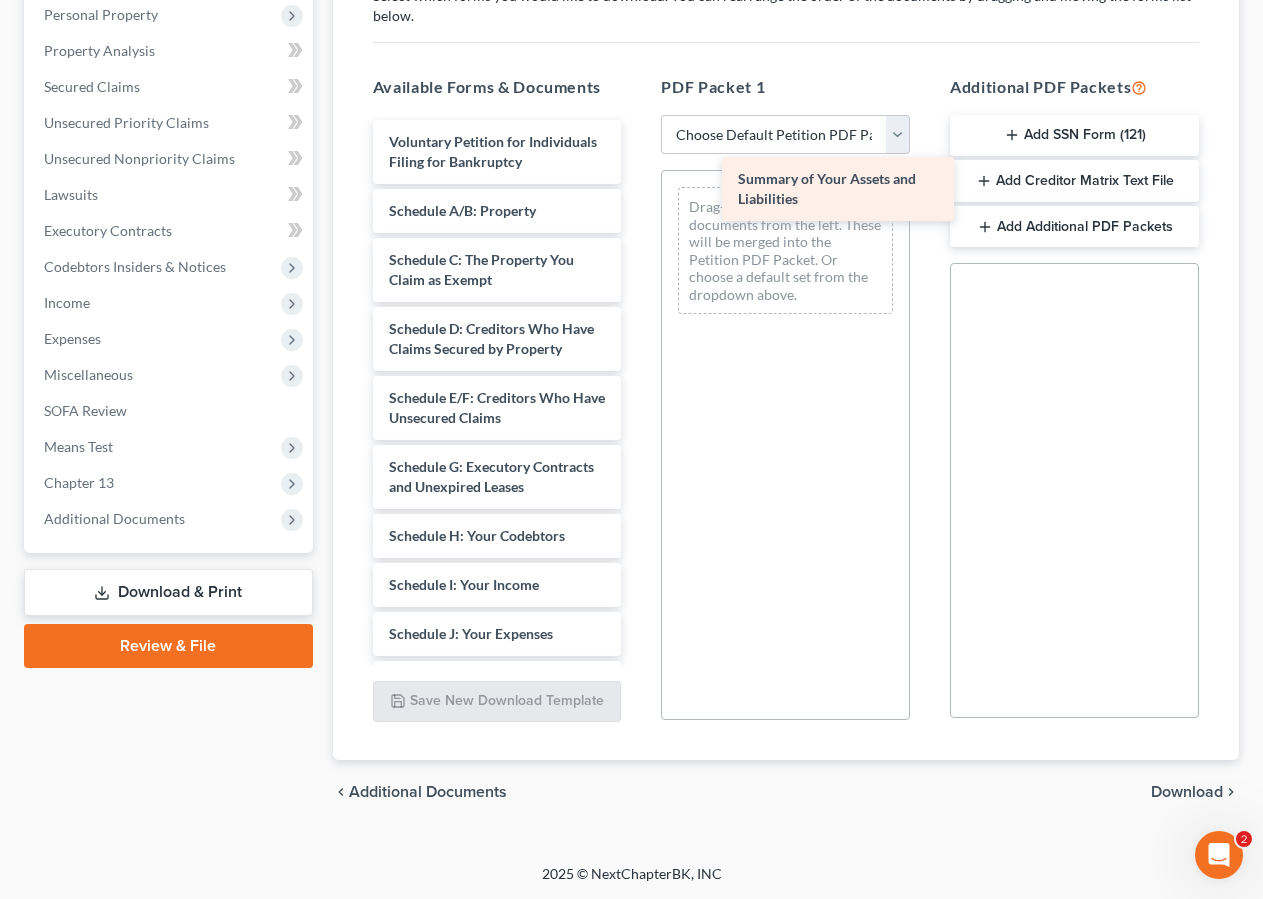drag, startPoint x: 479, startPoint y: 237, endPoint x: 786, endPoint y: 161, distance: 316.2673 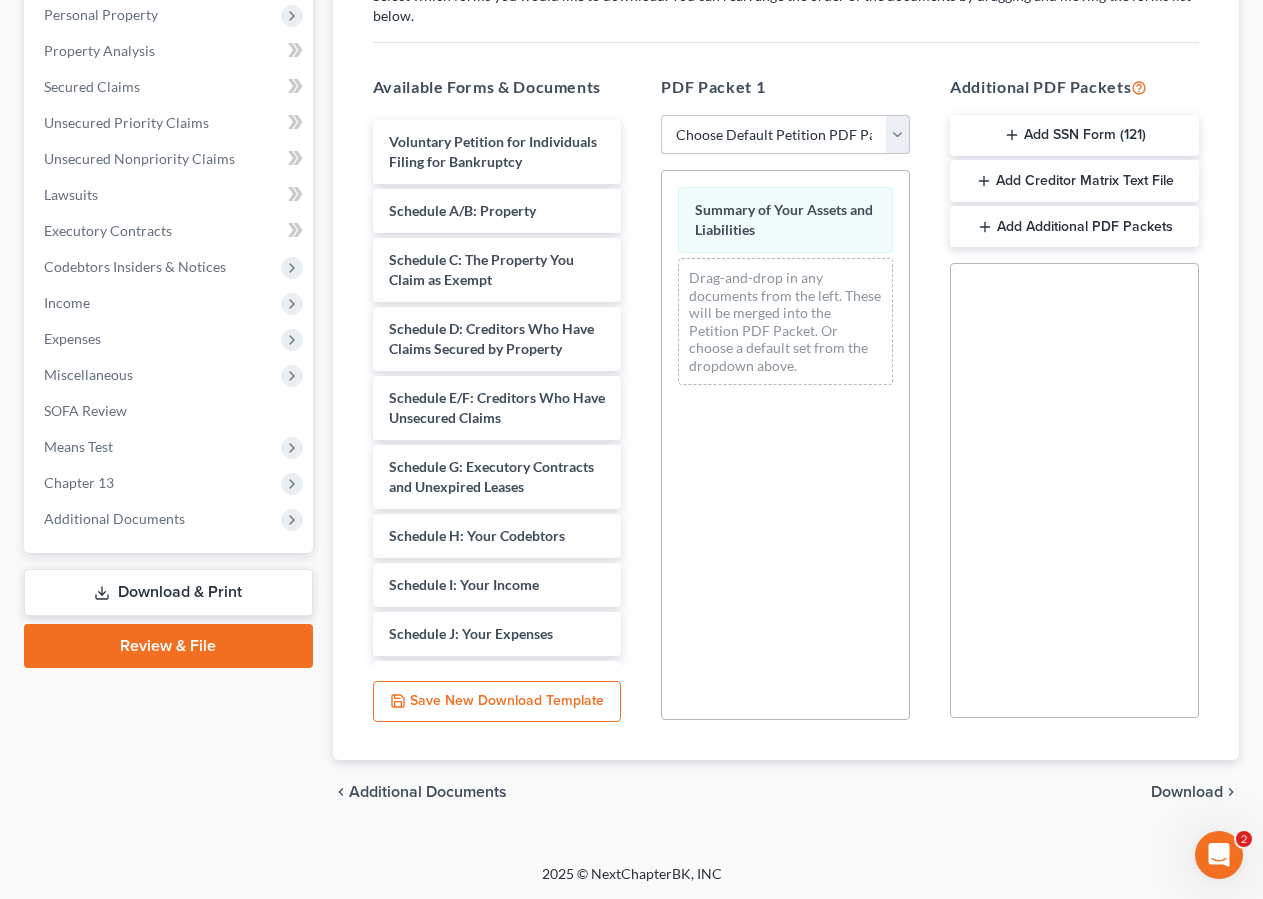 click on "Choose Default Petition PDF Packet Complete Bankruptcy Petition (all forms and schedules) Emergency Filing Forms (Petition and Creditor List Only) Amended Forms Signature Pages Only Supplemental Post Petition (Sch. I & J) Supplemental Post Petition (Sch. I) Supplemental Post Petition (Sch. J)" at bounding box center [785, 135] 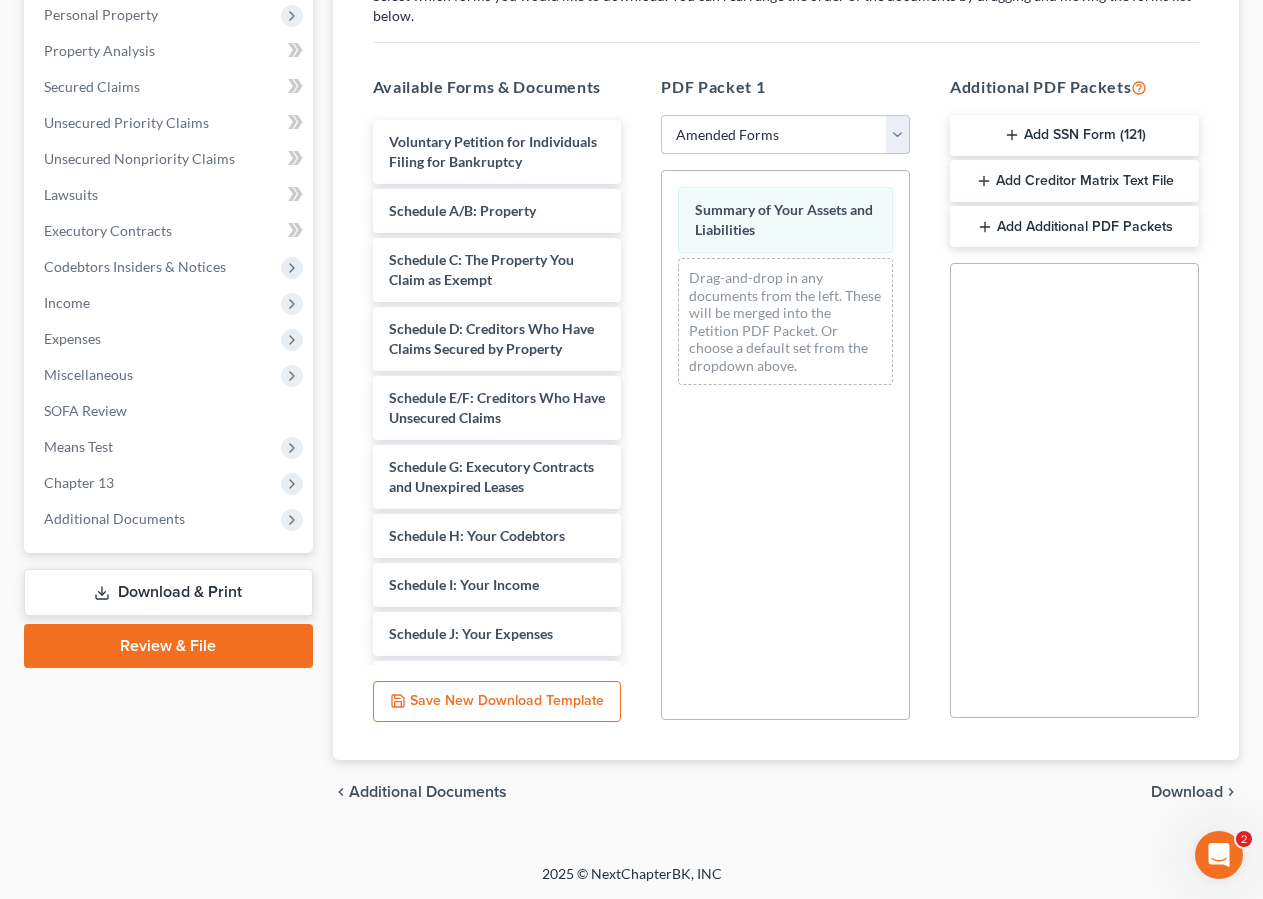 click on "Amended Forms" at bounding box center (0, 0) 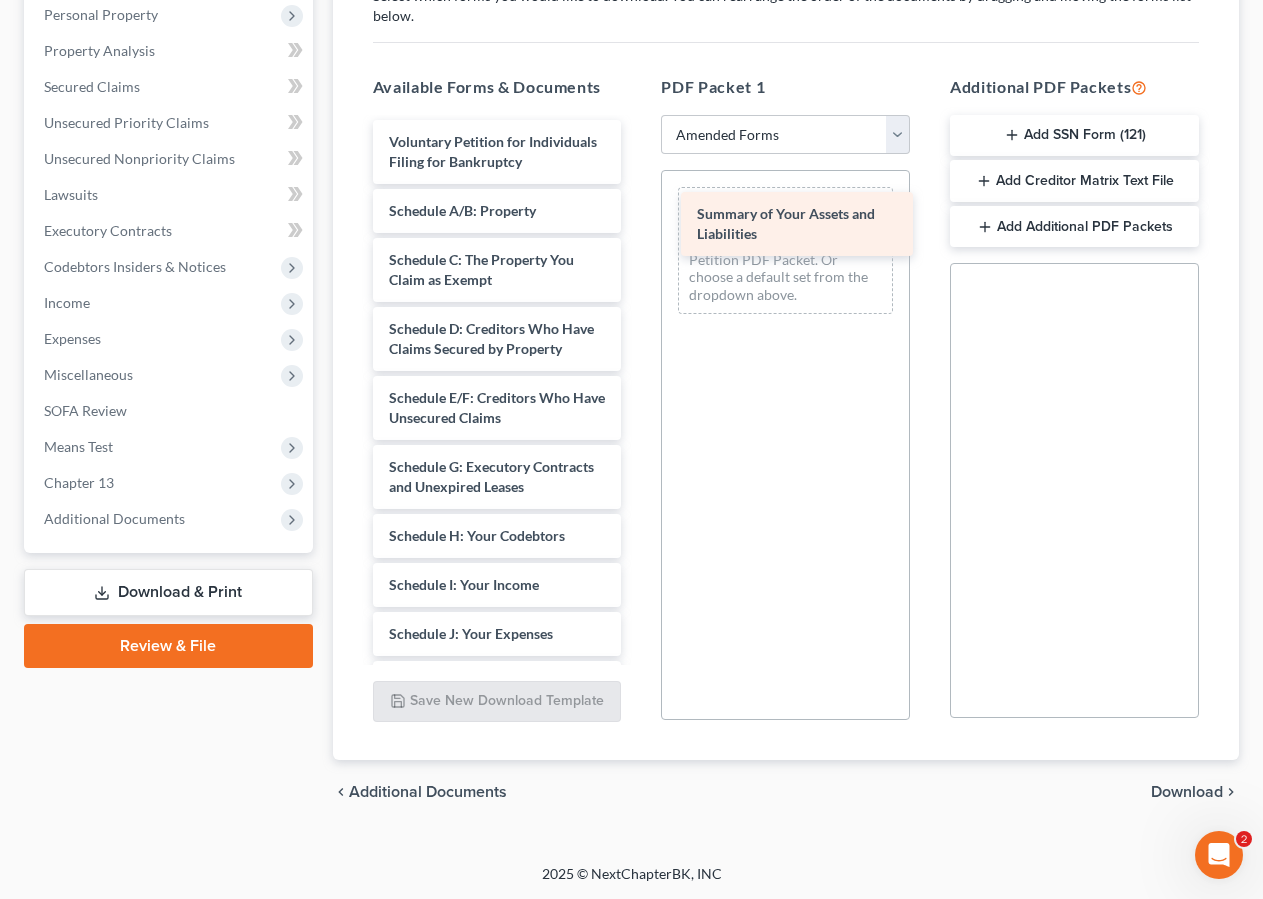 drag, startPoint x: 422, startPoint y: 230, endPoint x: 730, endPoint y: 214, distance: 308.4153 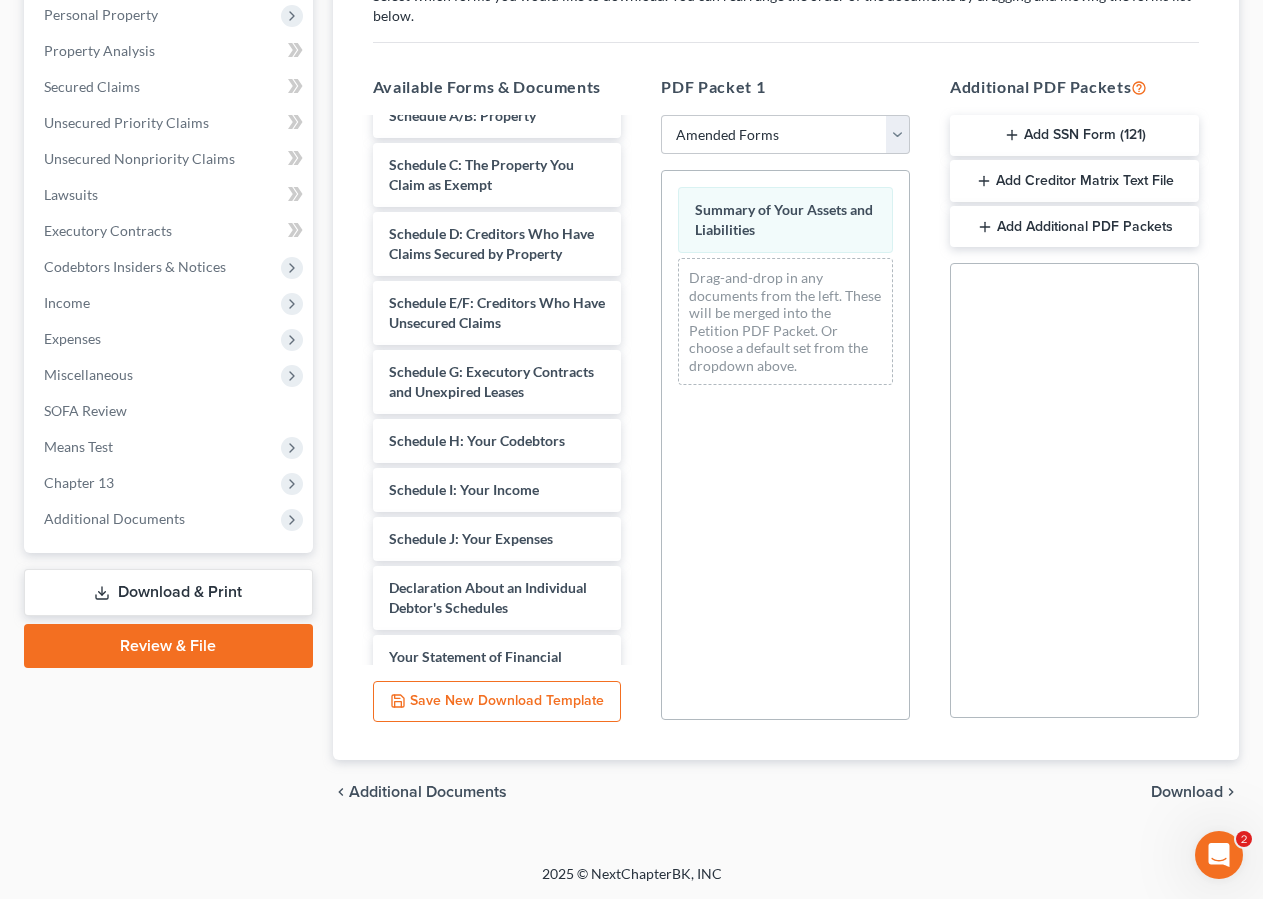 scroll, scrollTop: 122, scrollLeft: 0, axis: vertical 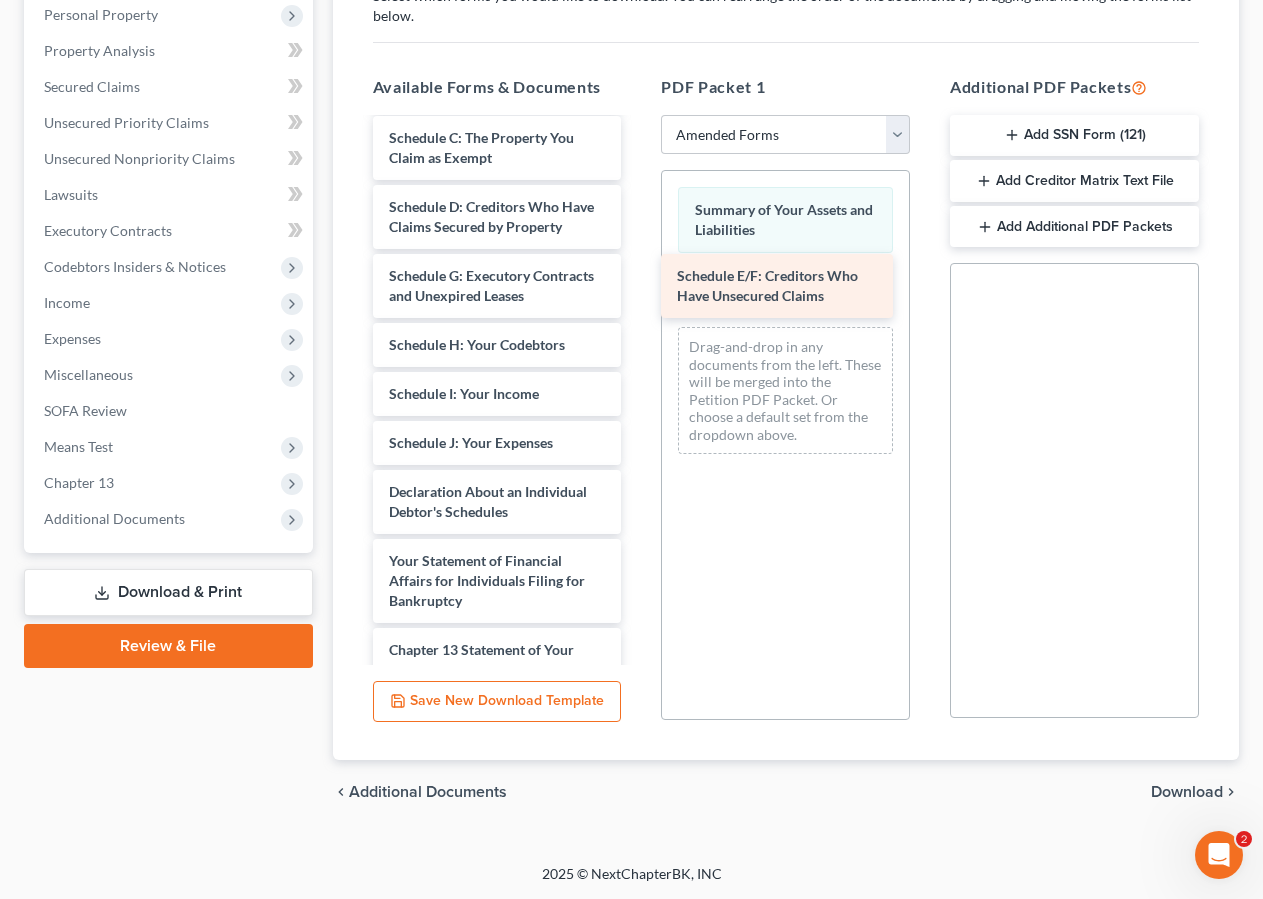 drag, startPoint x: 489, startPoint y: 313, endPoint x: 777, endPoint y: 274, distance: 290.62863 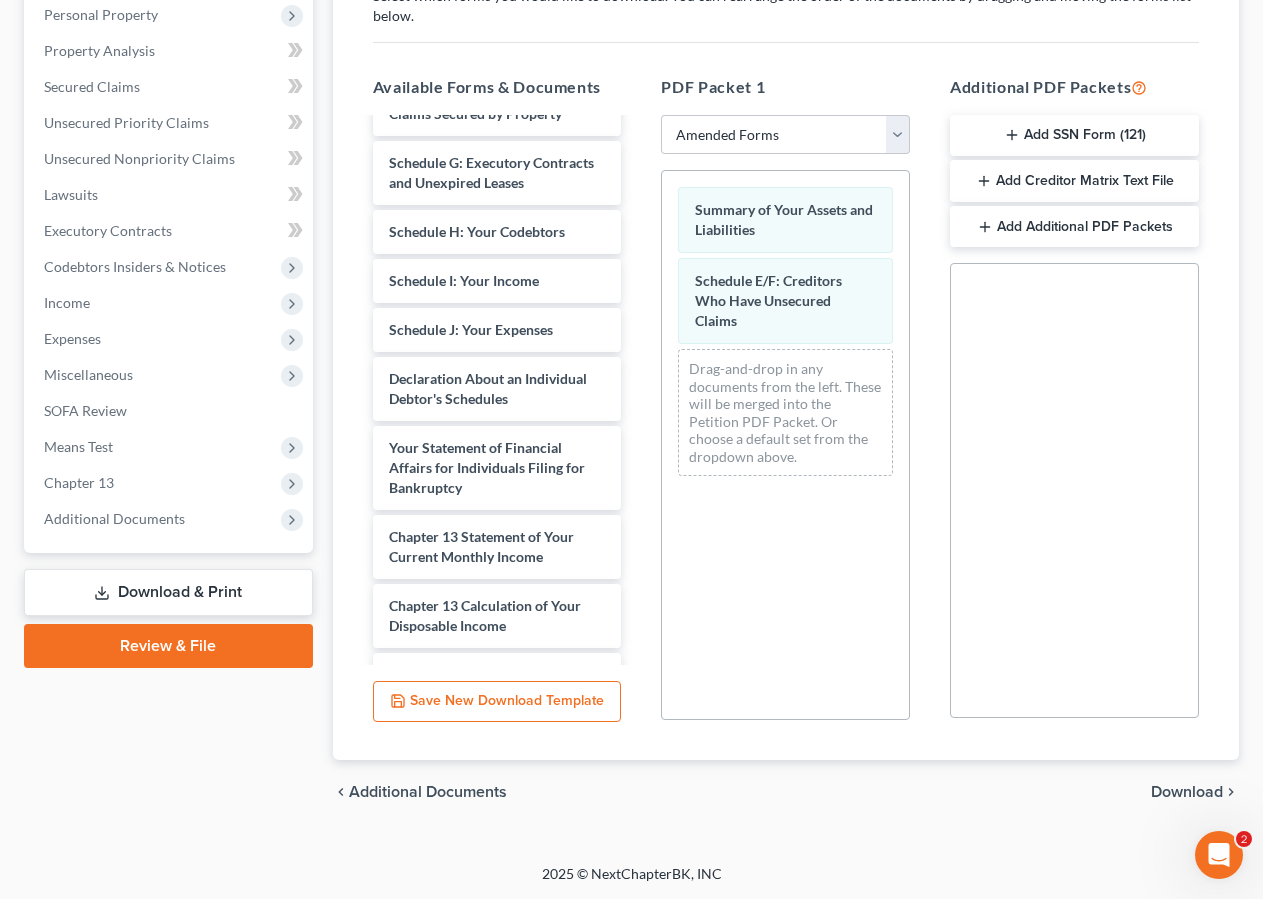 scroll, scrollTop: 253, scrollLeft: 0, axis: vertical 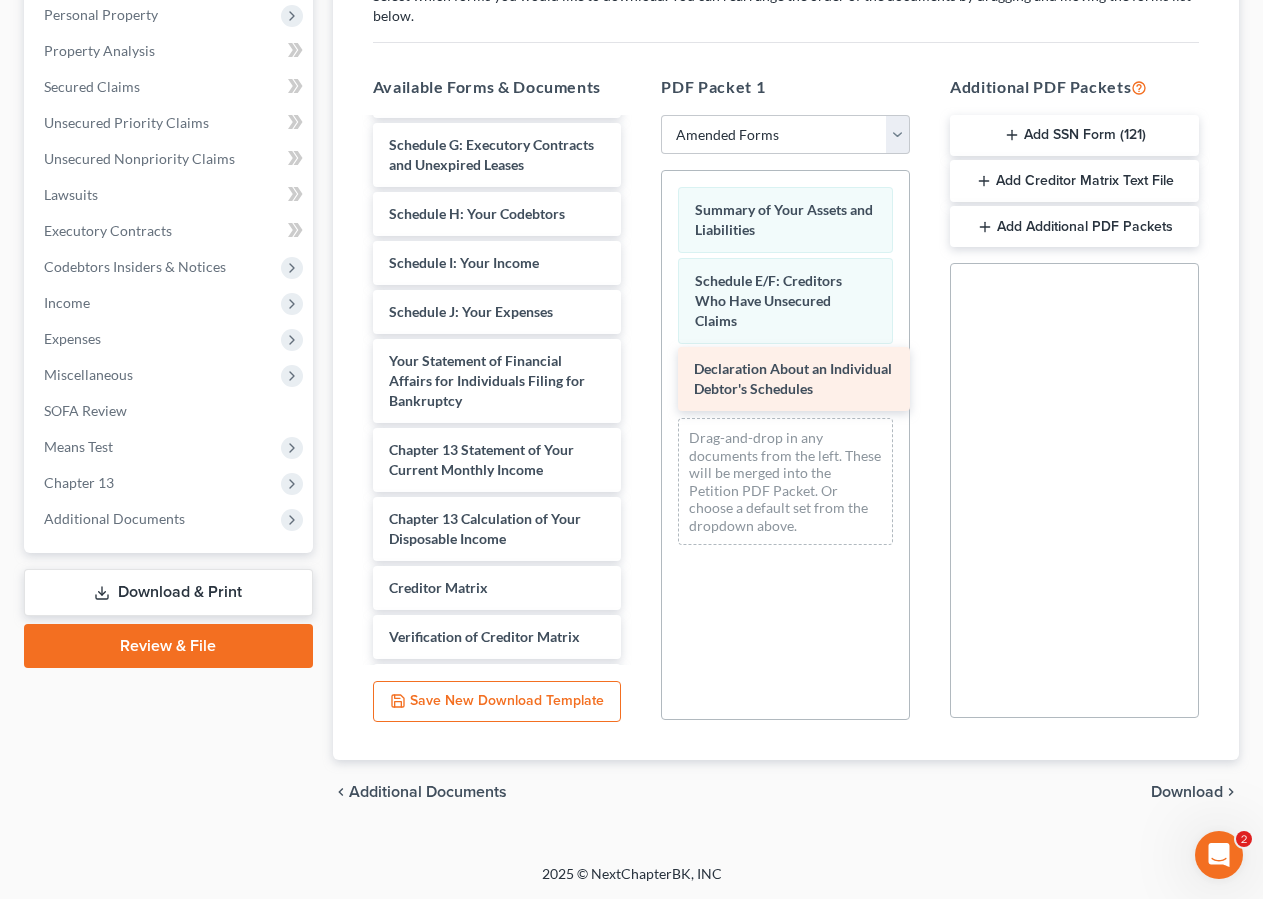 drag, startPoint x: 432, startPoint y: 437, endPoint x: 737, endPoint y: 386, distance: 309.23453 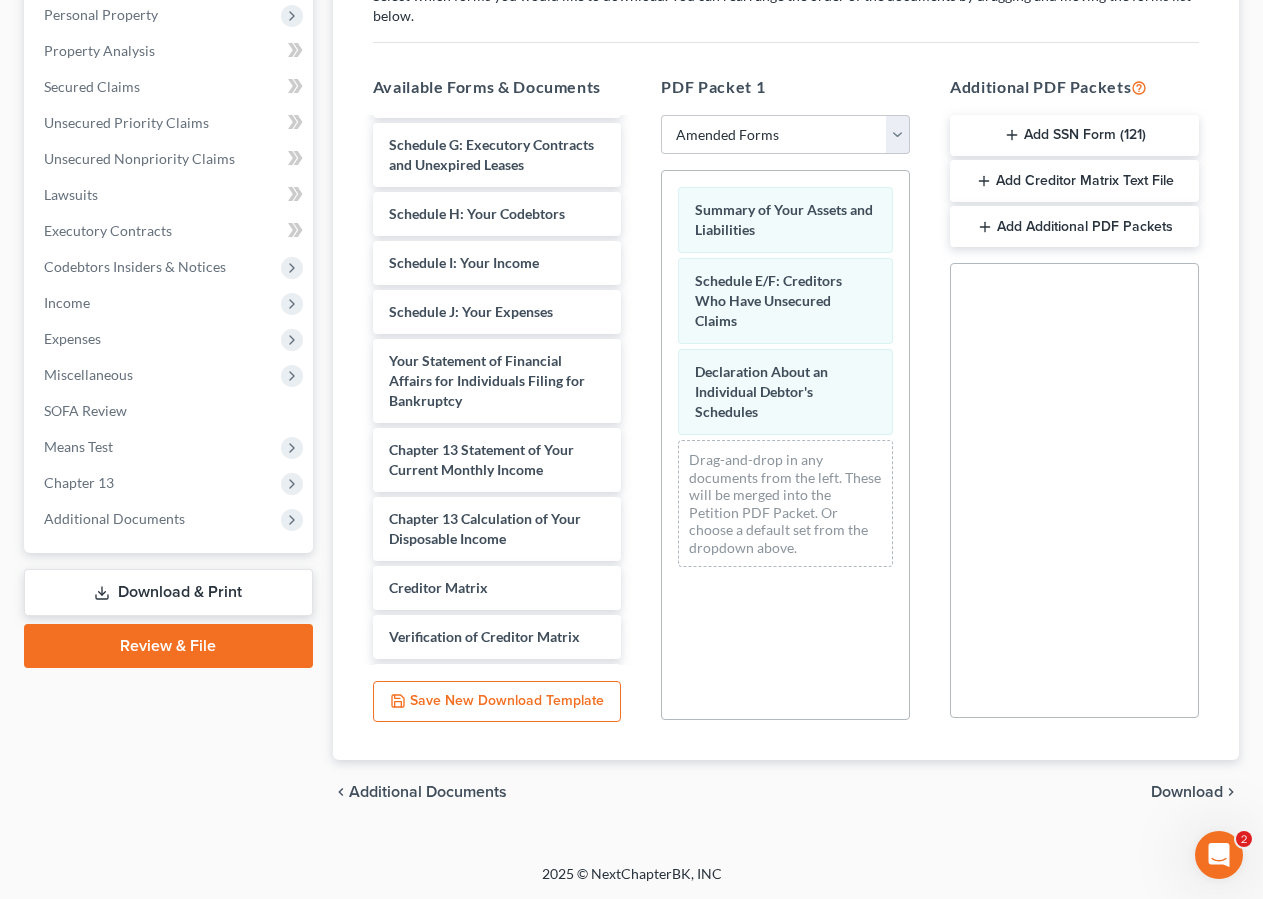 click on "Download" at bounding box center [1187, 792] 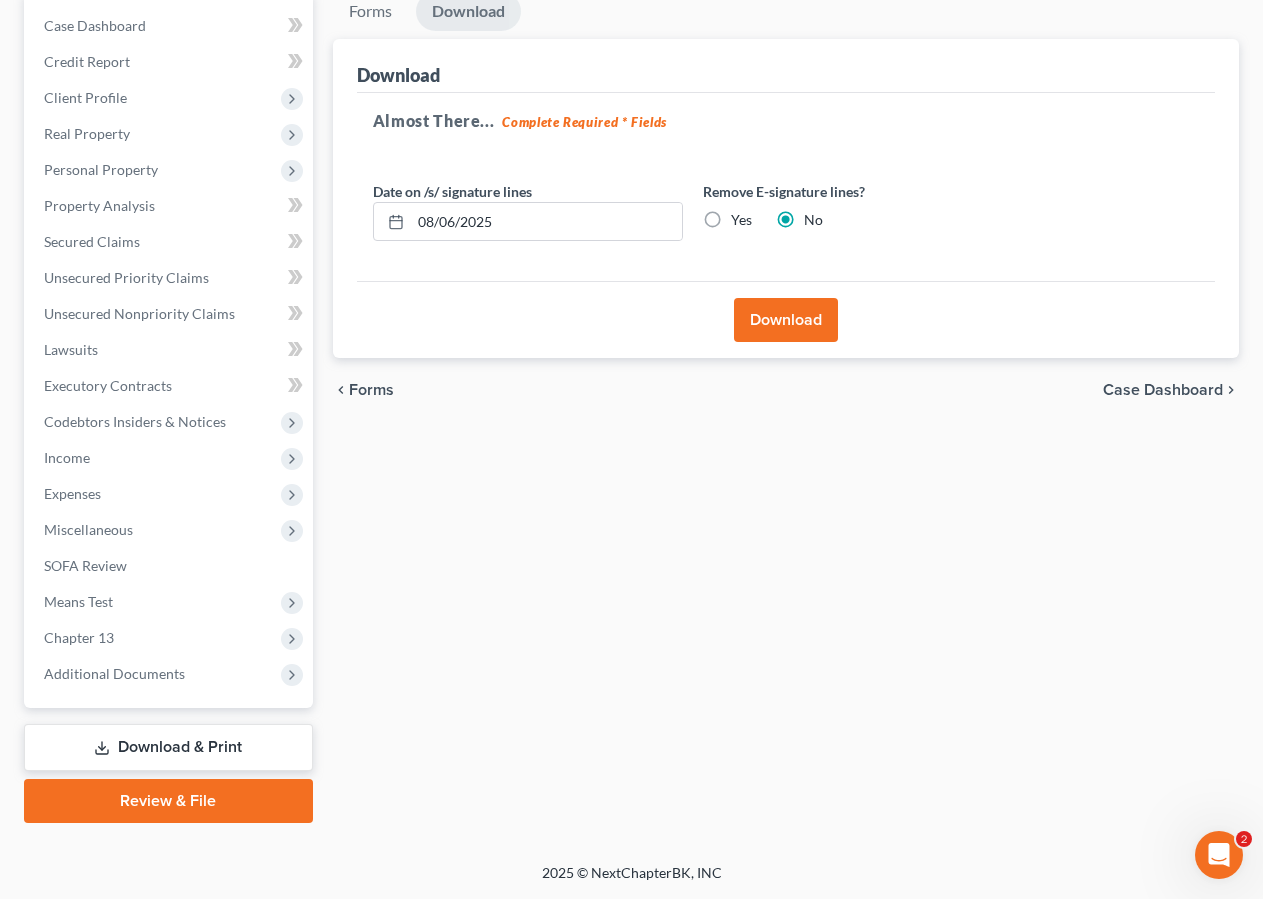 scroll, scrollTop: 198, scrollLeft: 0, axis: vertical 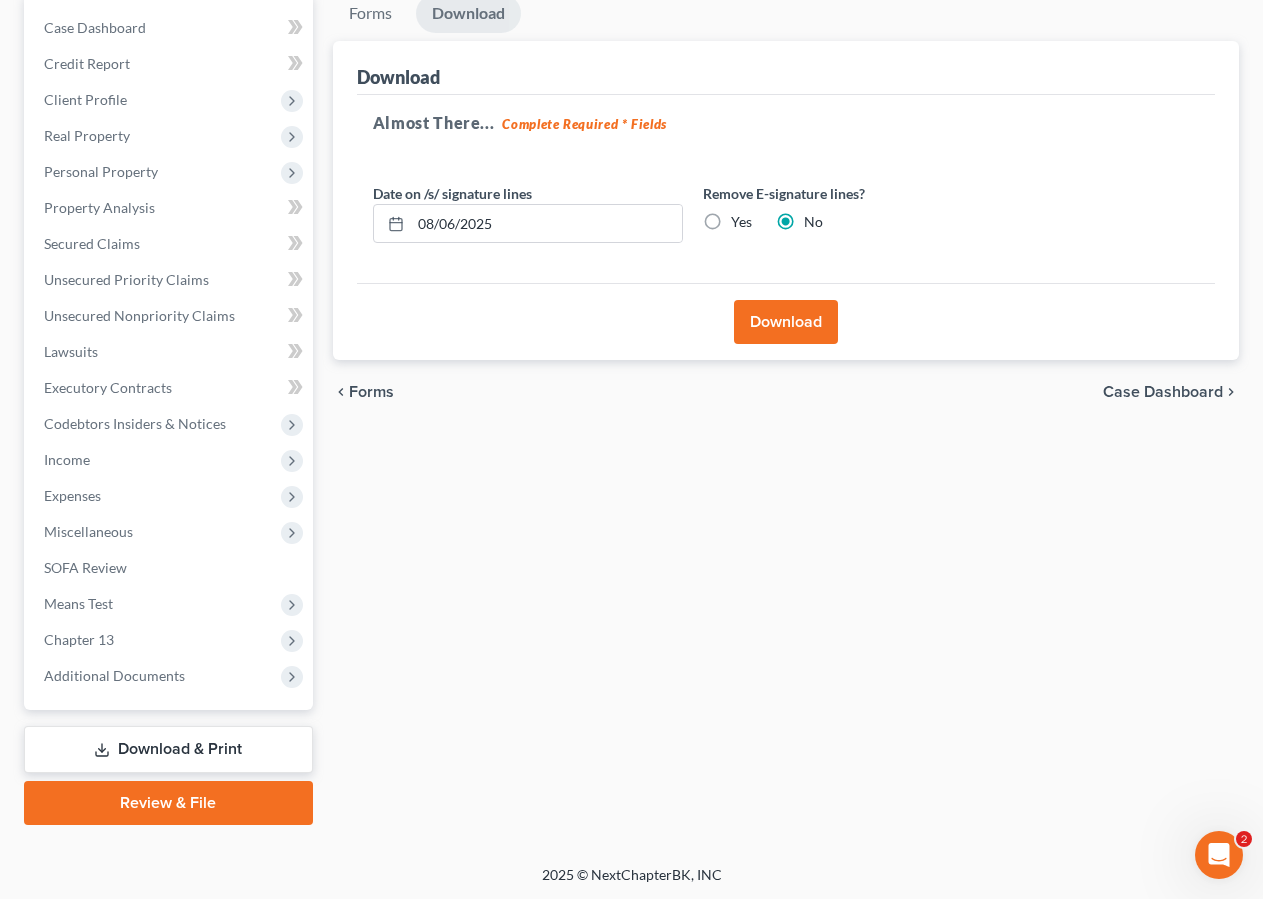 click on "Download" at bounding box center (786, 322) 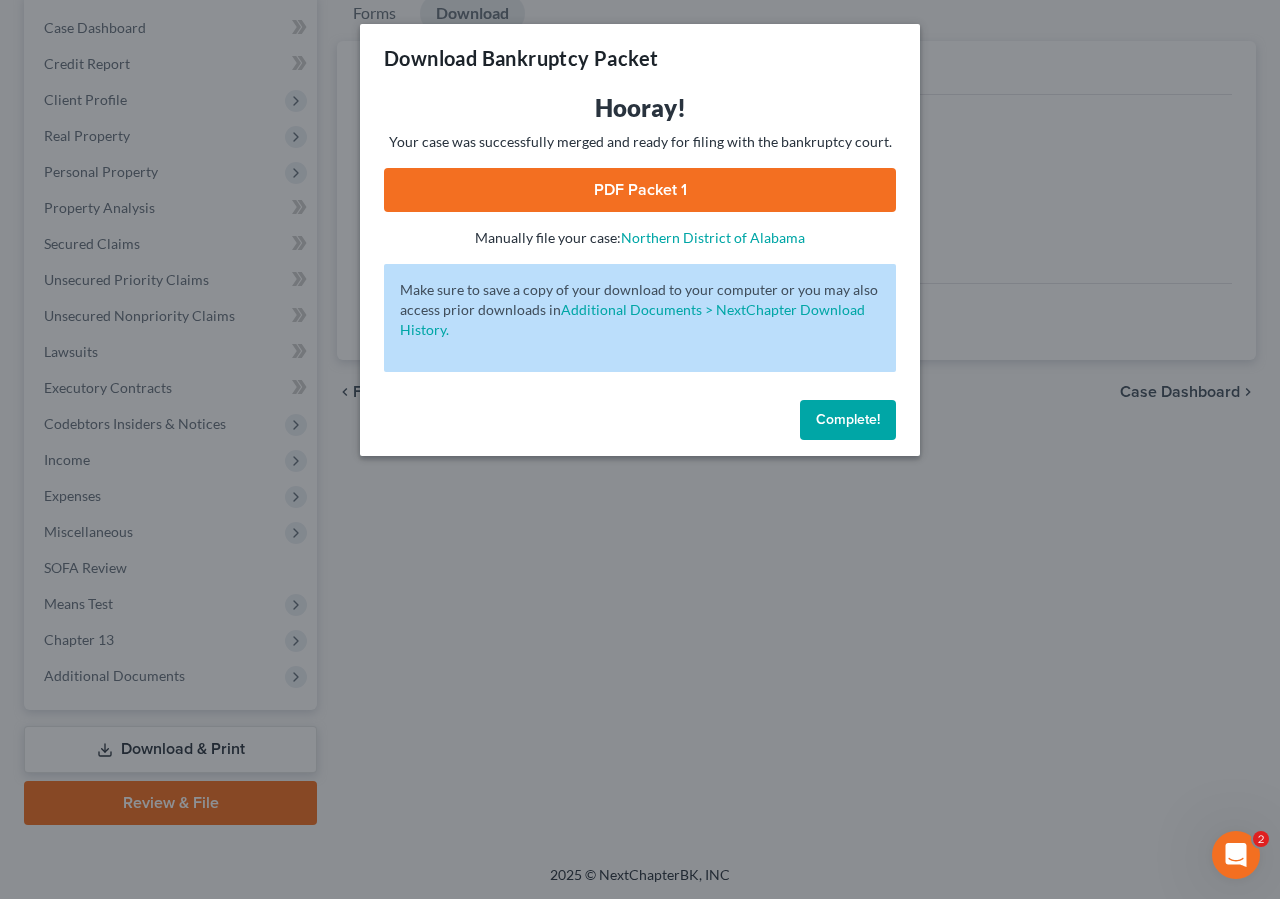 click on "PDF Packet 1" at bounding box center [640, 190] 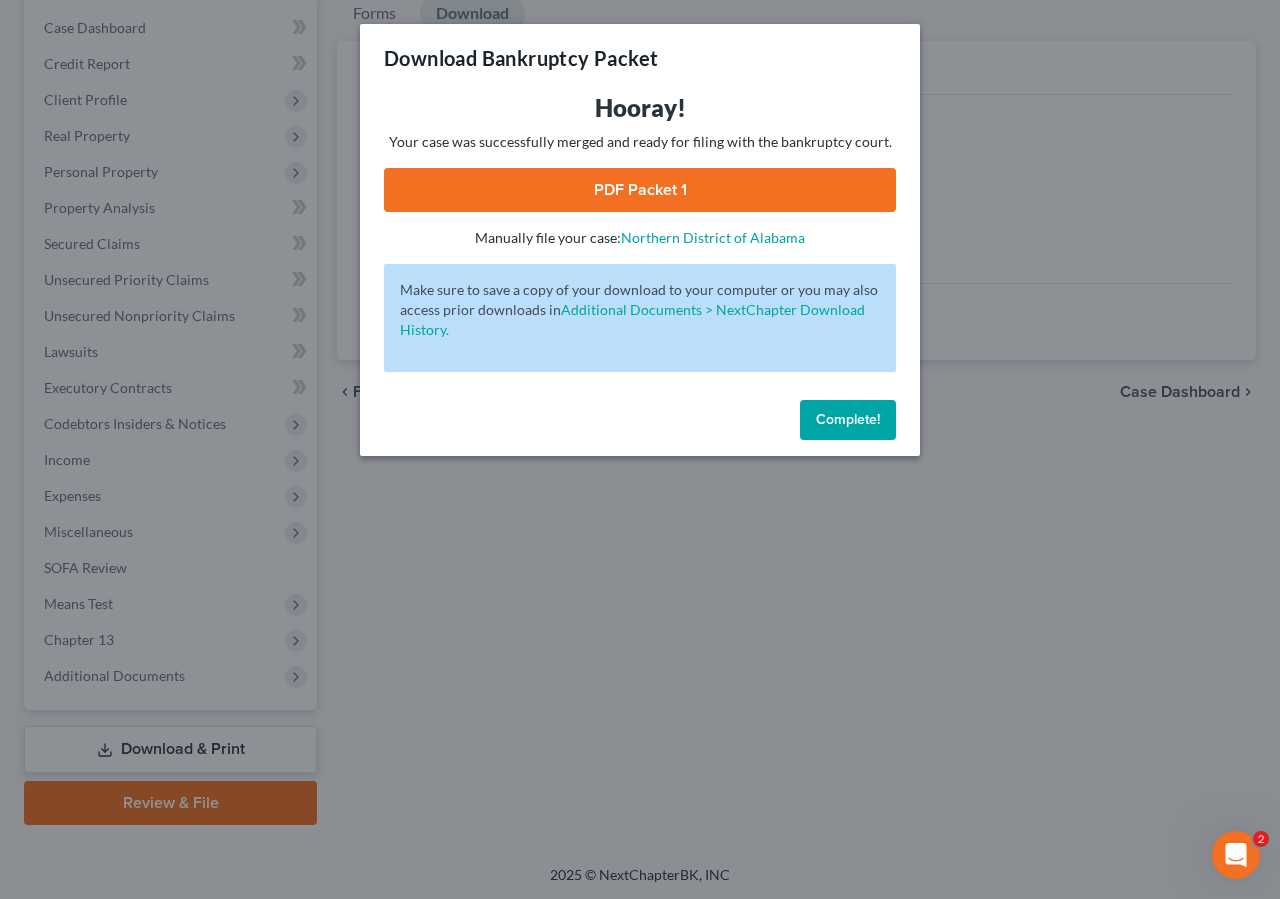 click on "Complete!" at bounding box center [848, 420] 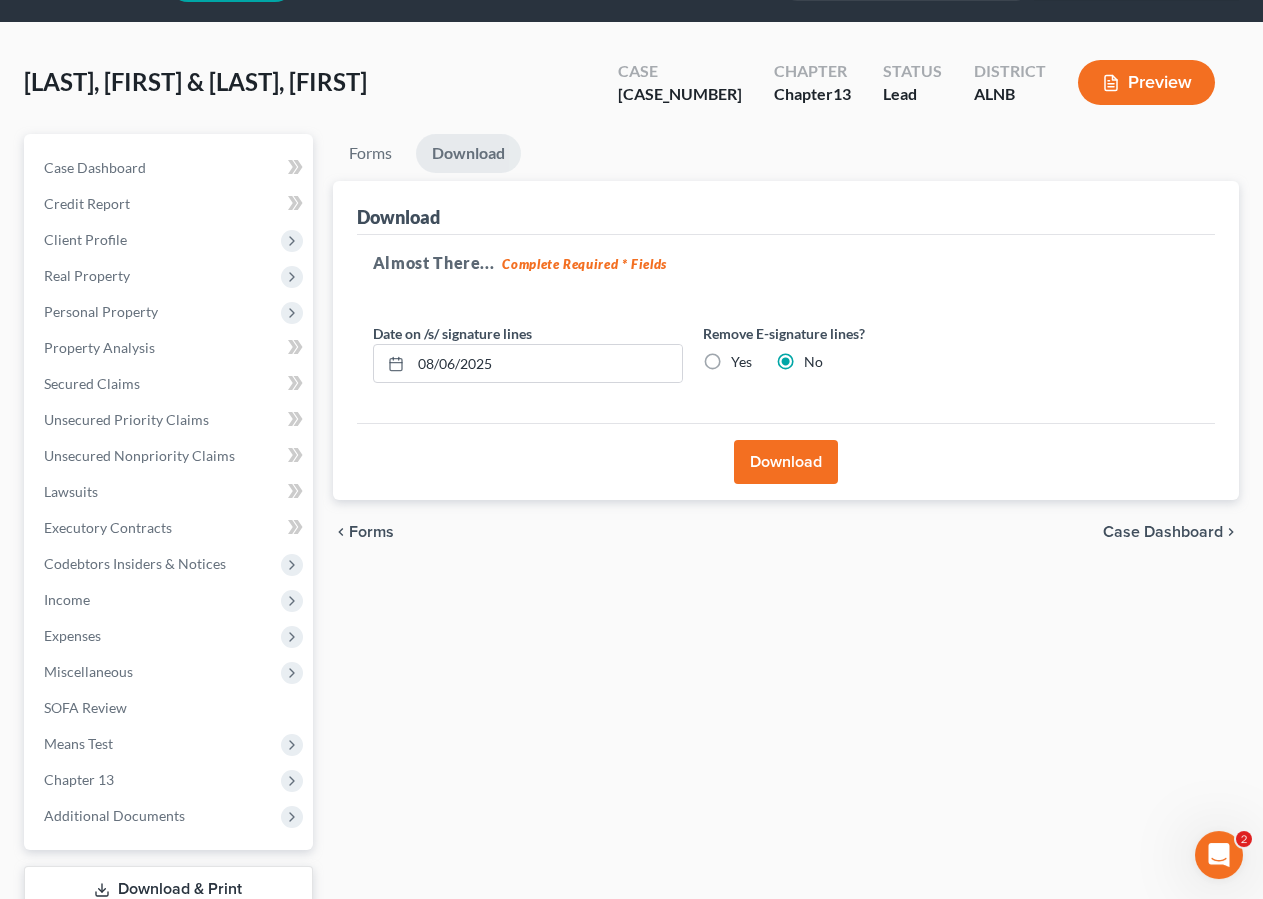 scroll, scrollTop: 0, scrollLeft: 0, axis: both 